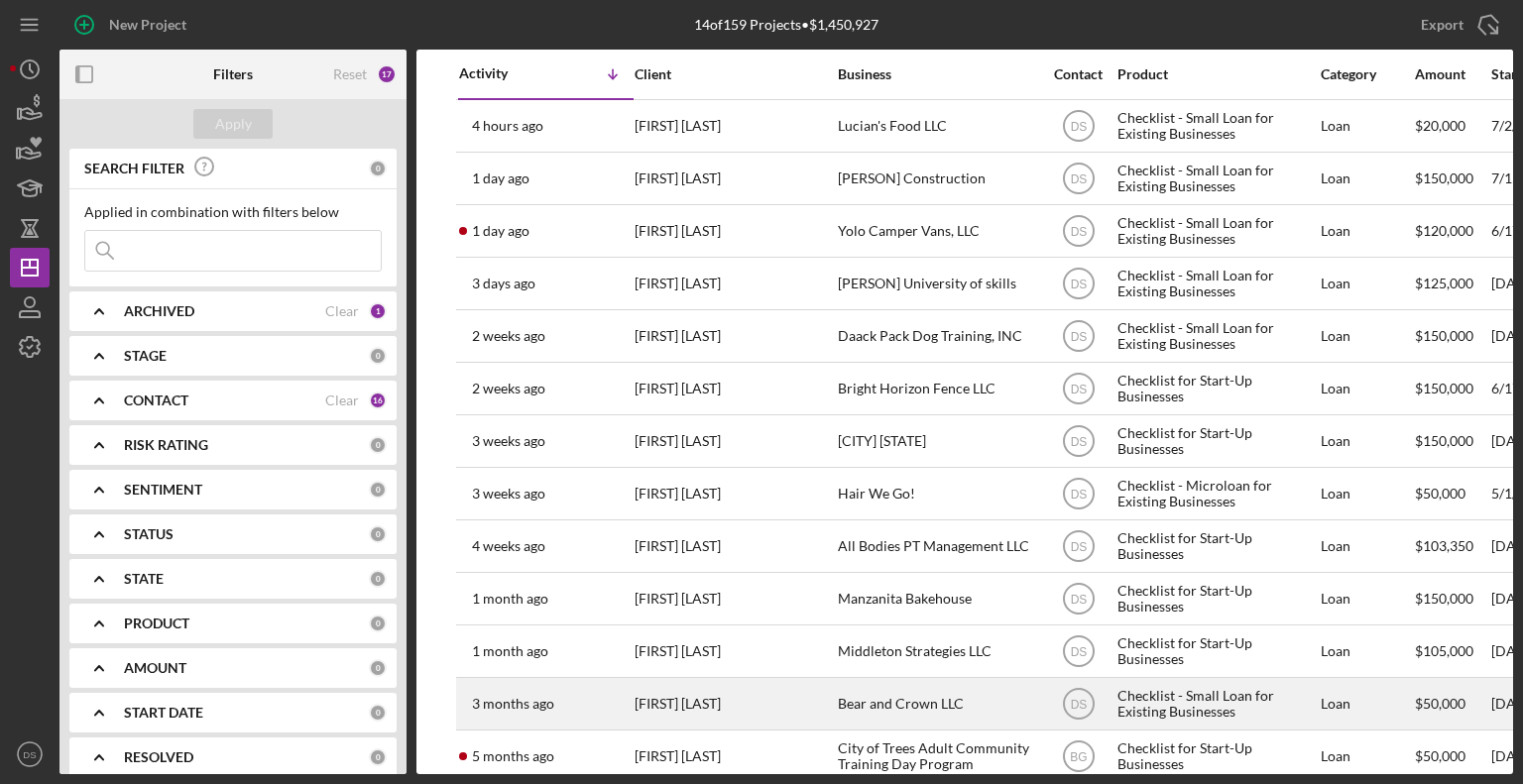 scroll, scrollTop: 0, scrollLeft: 0, axis: both 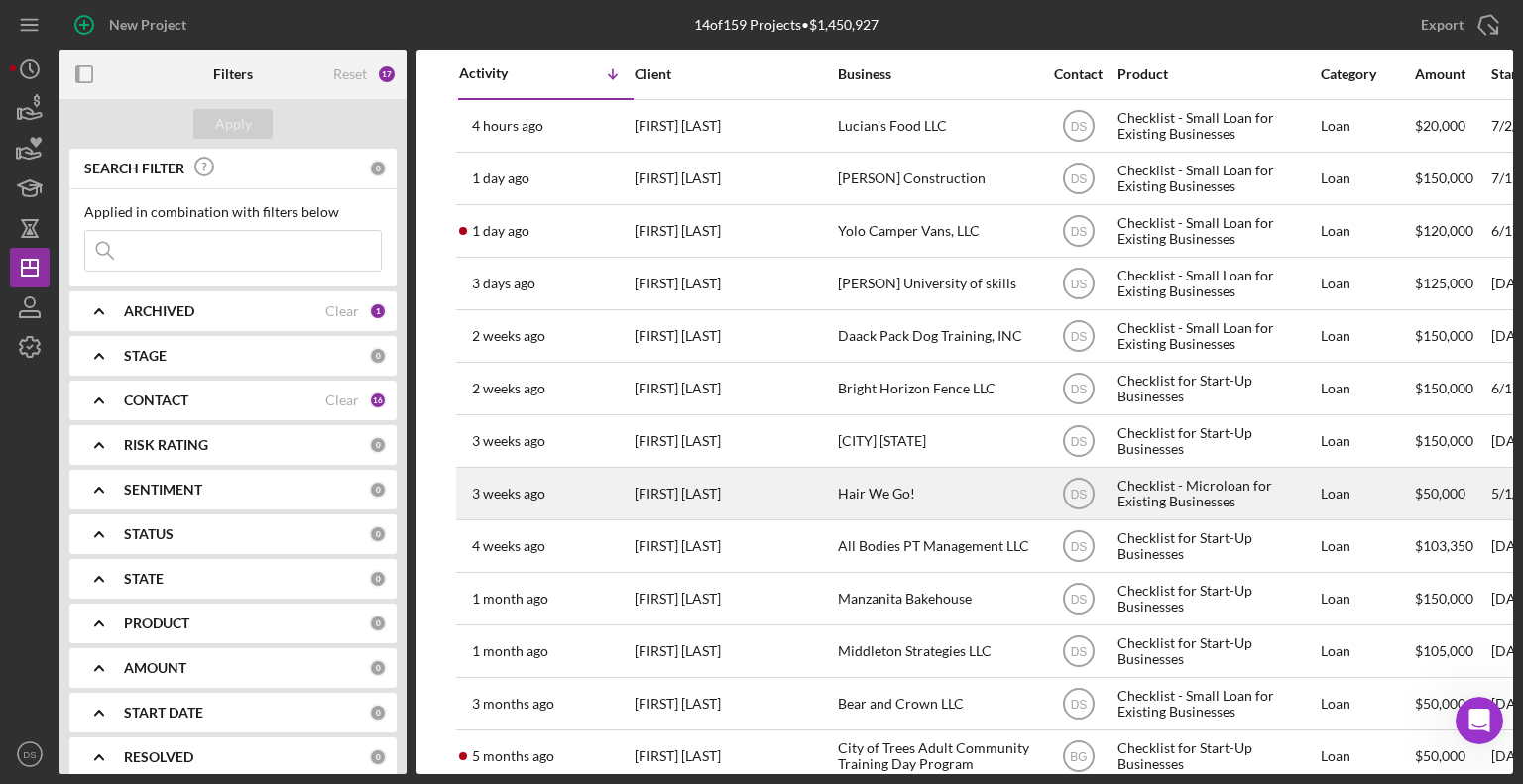 click on "Caroline Murphy" at bounding box center (734, 494) 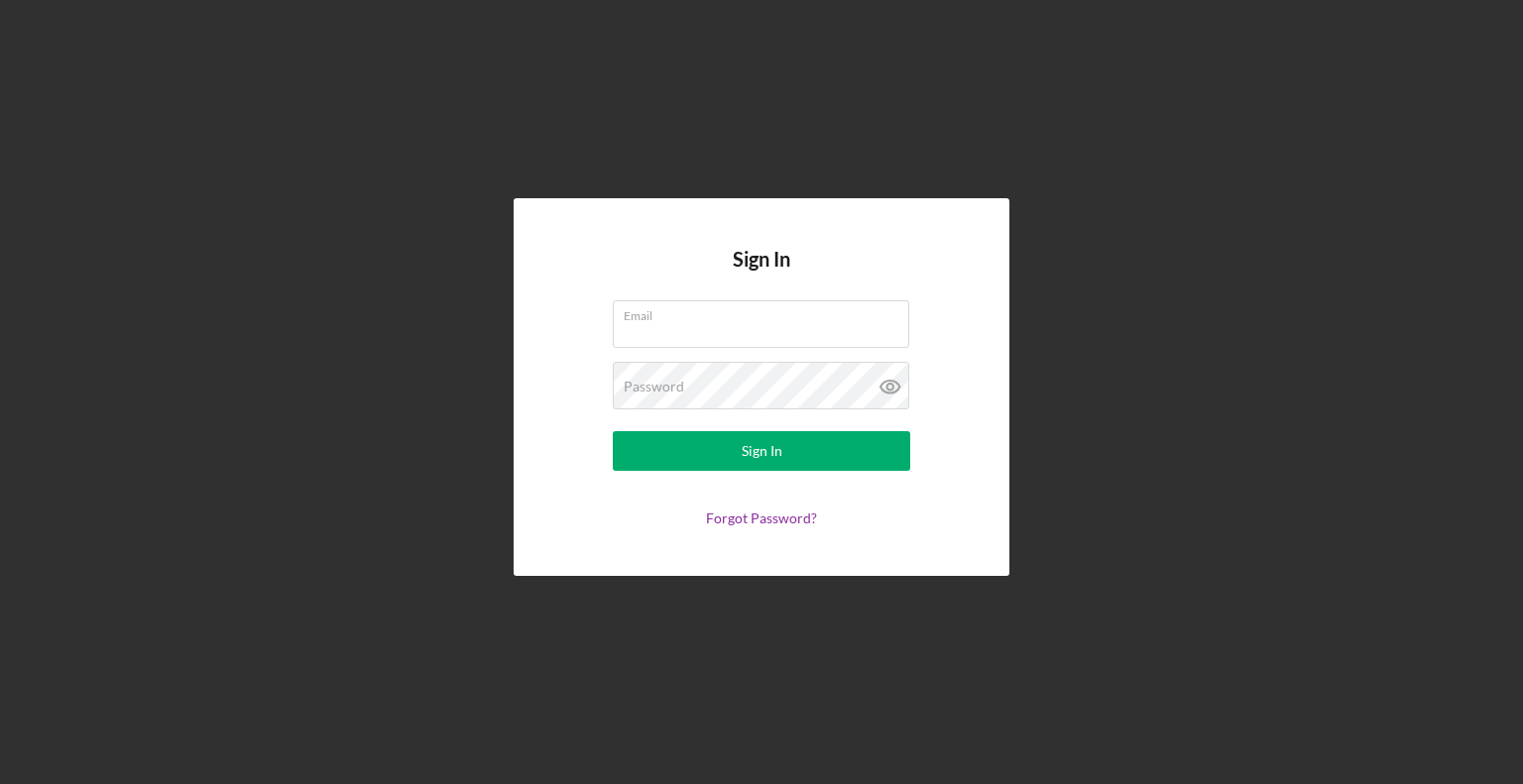 scroll, scrollTop: 0, scrollLeft: 0, axis: both 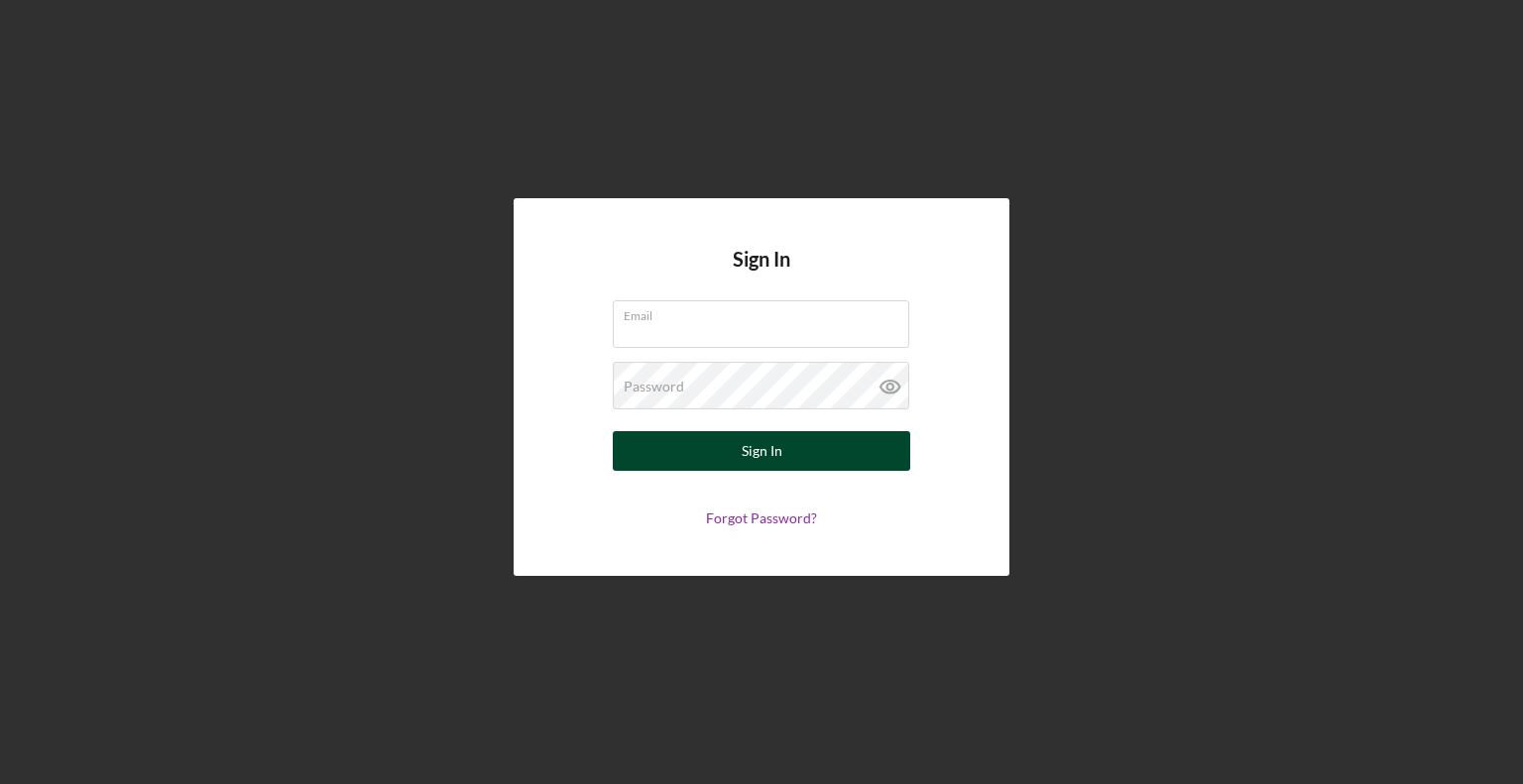 type on "[USER]@[DOMAIN].org" 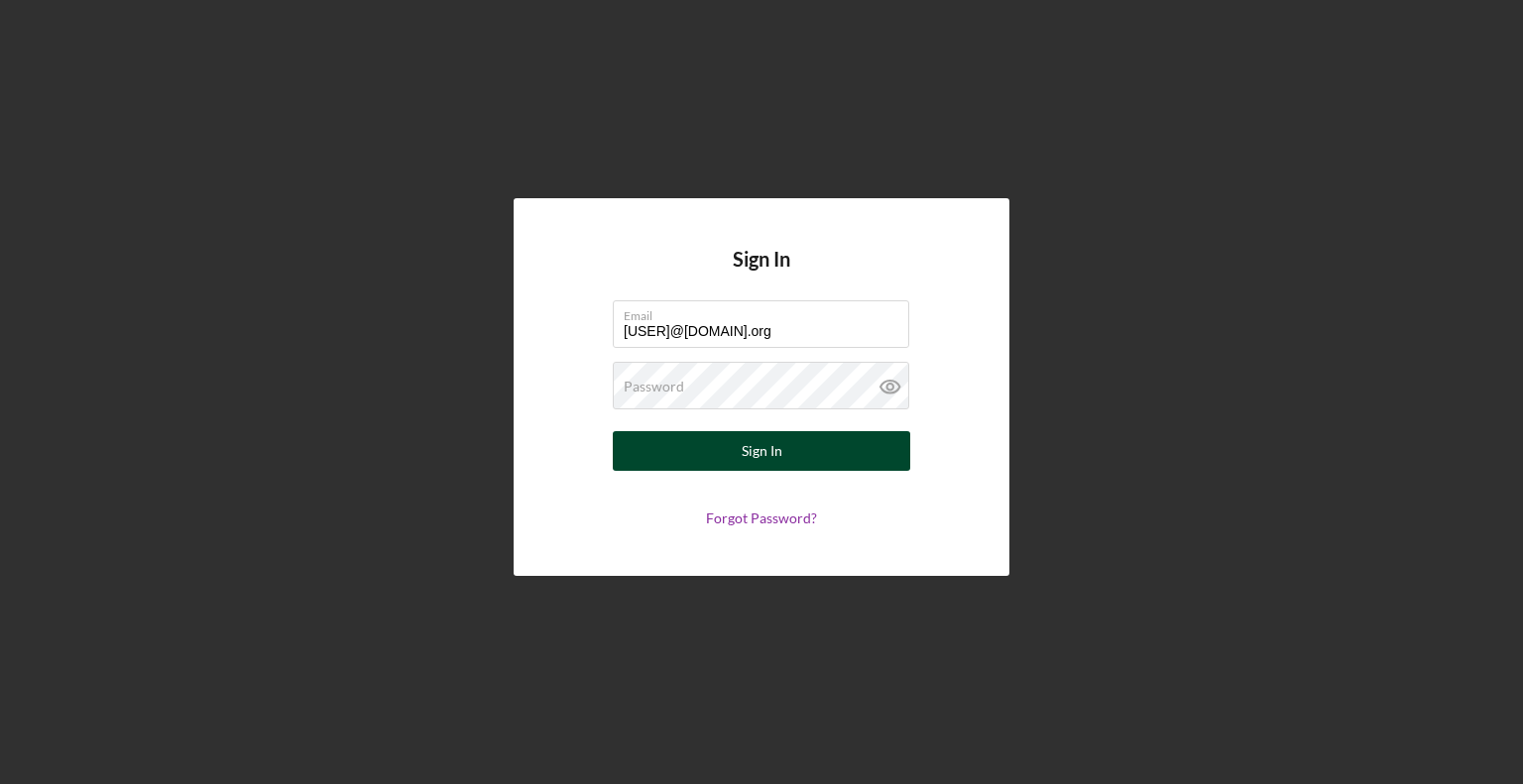 click on "Sign In" at bounding box center (762, 451) 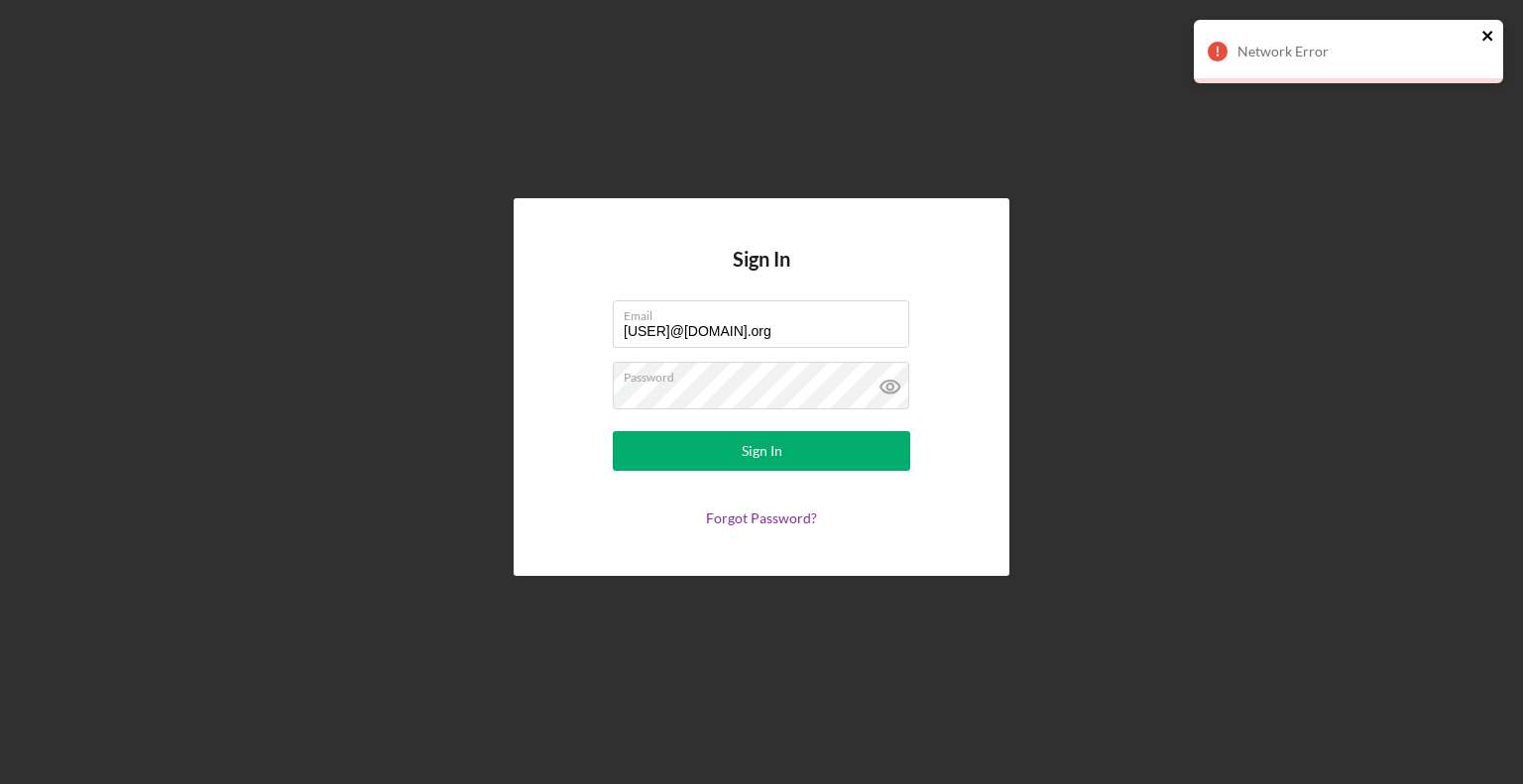click 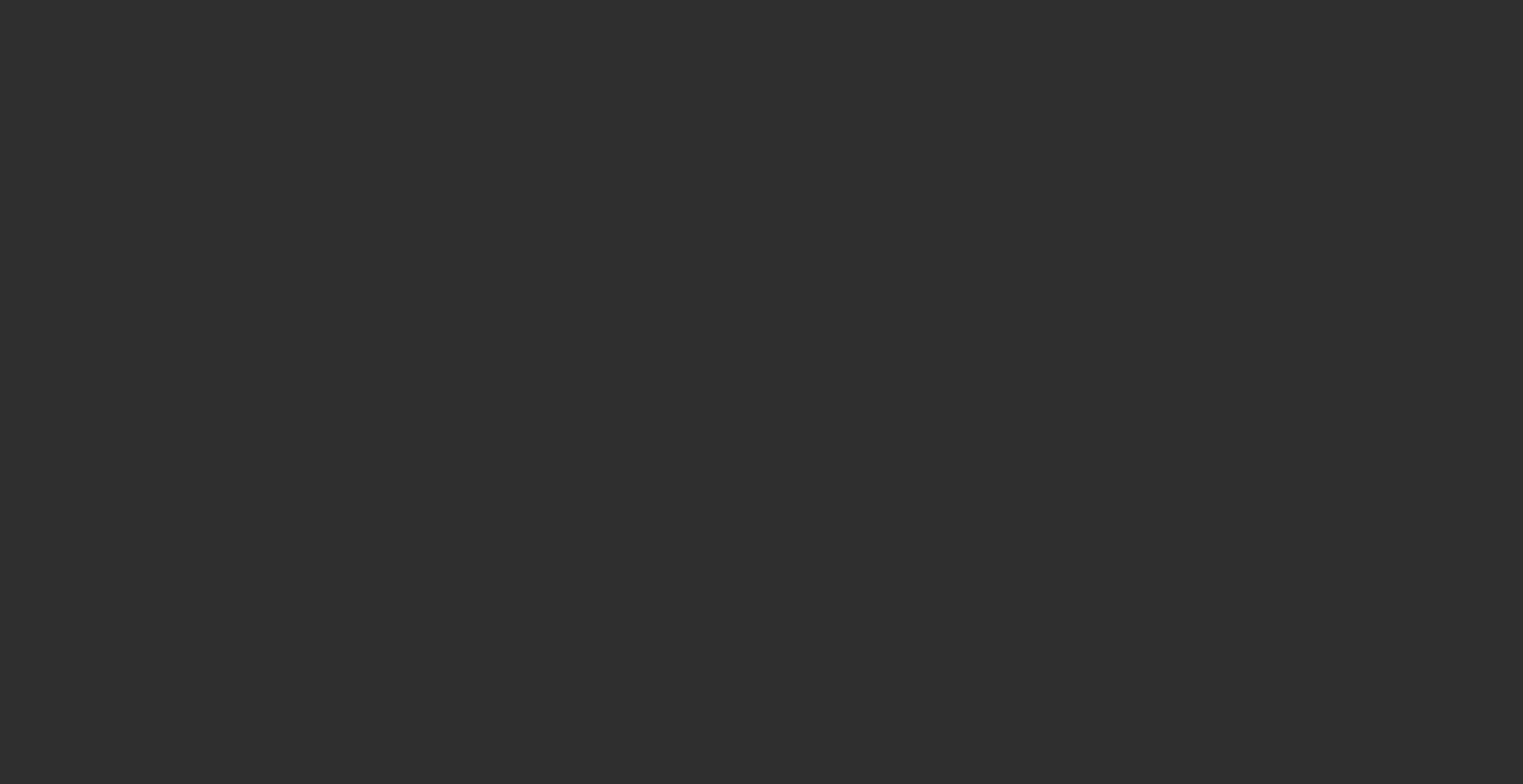 scroll, scrollTop: 0, scrollLeft: 0, axis: both 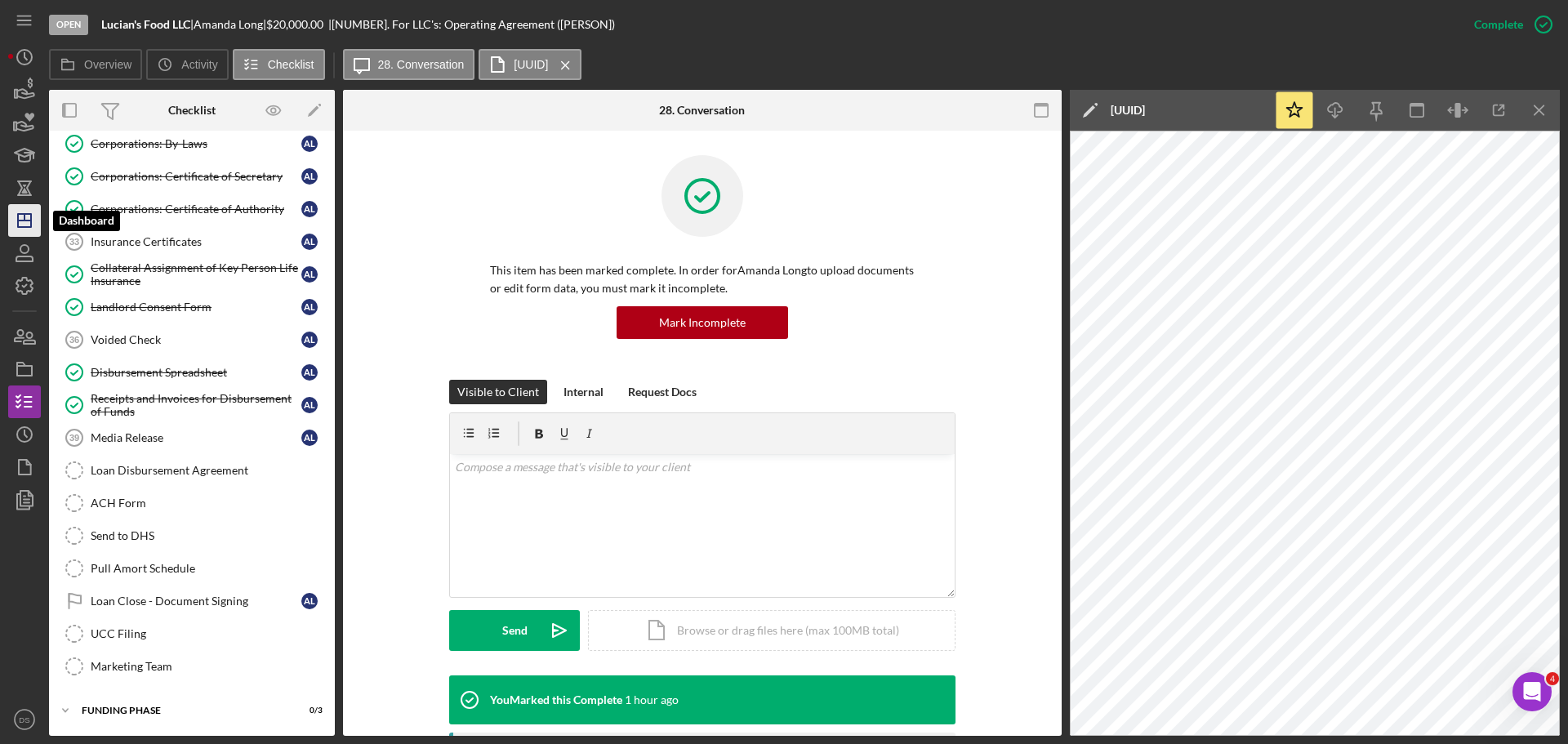 click on "Icon/Dashboard" 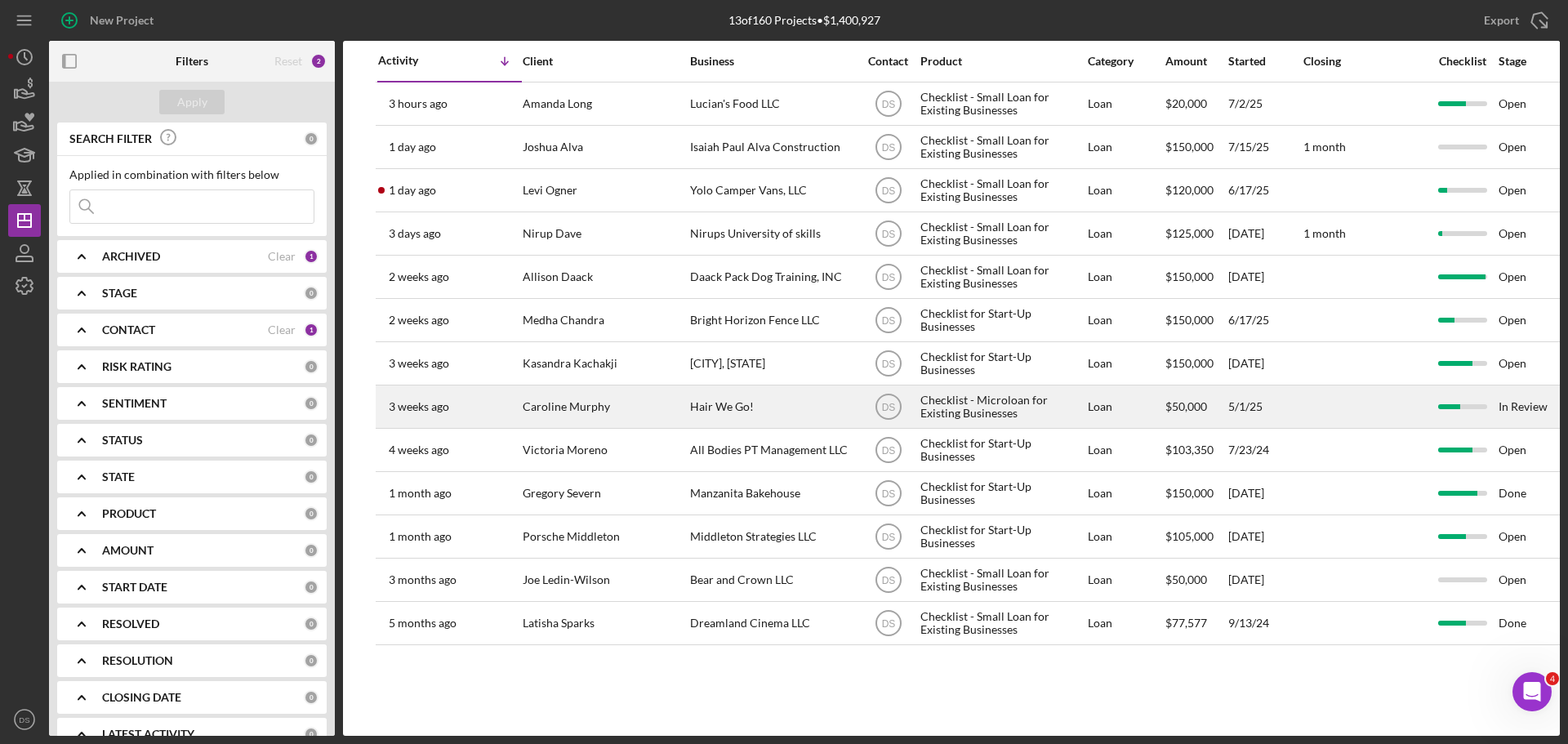 click on "Hair We Go!" at bounding box center (772, 407) 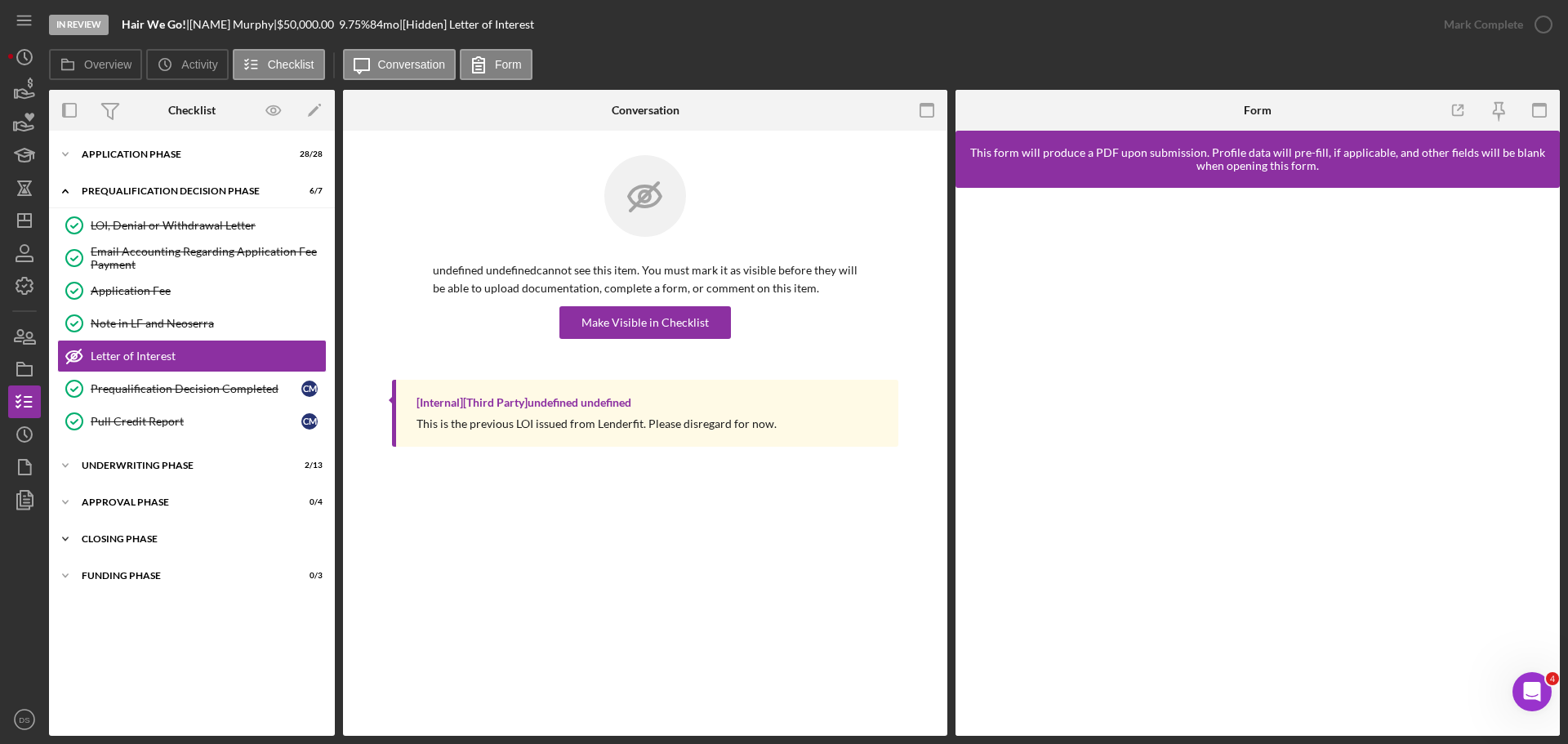 click on "Icon/Expander Closing Phase 0 / 23" at bounding box center [192, 539] 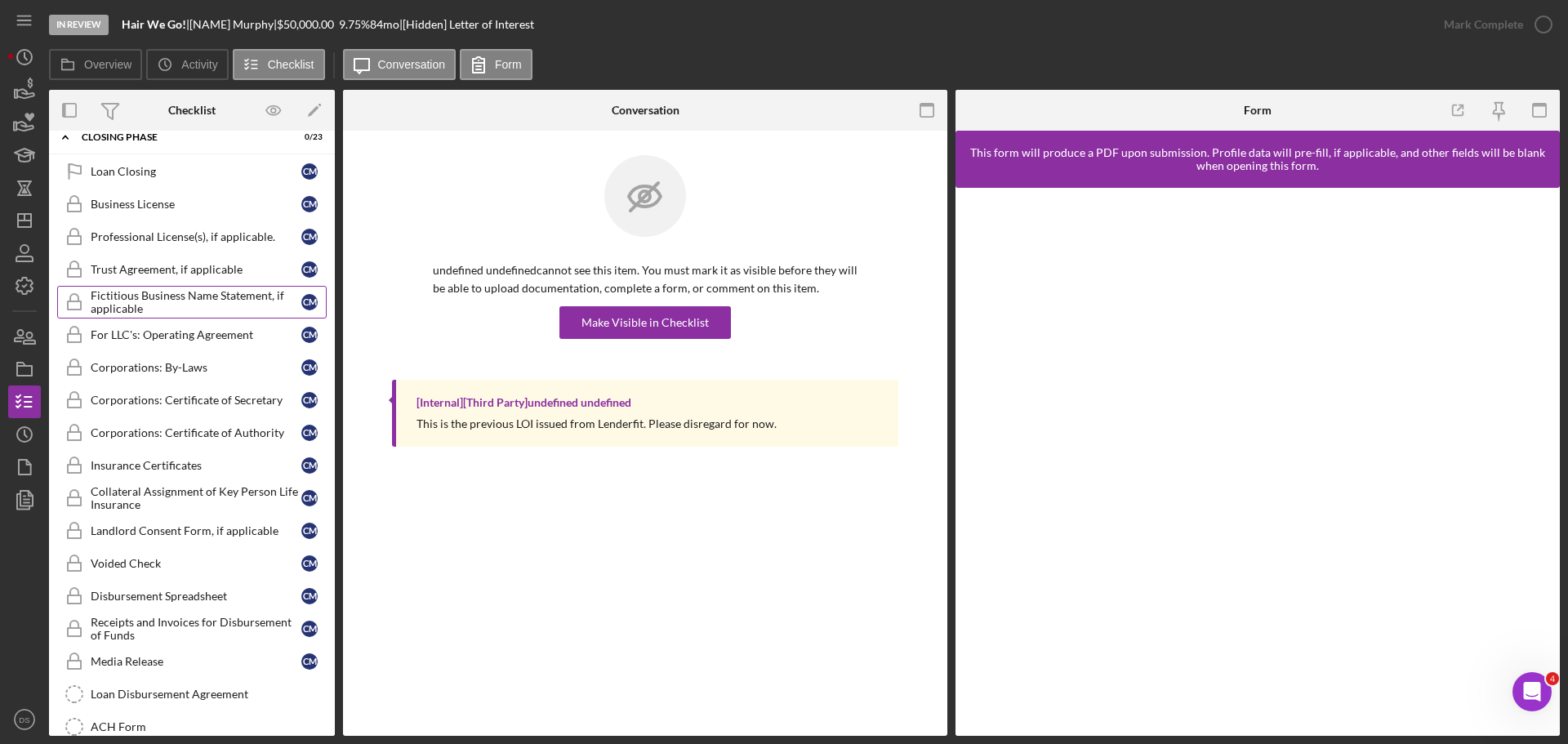 scroll, scrollTop: 408, scrollLeft: 0, axis: vertical 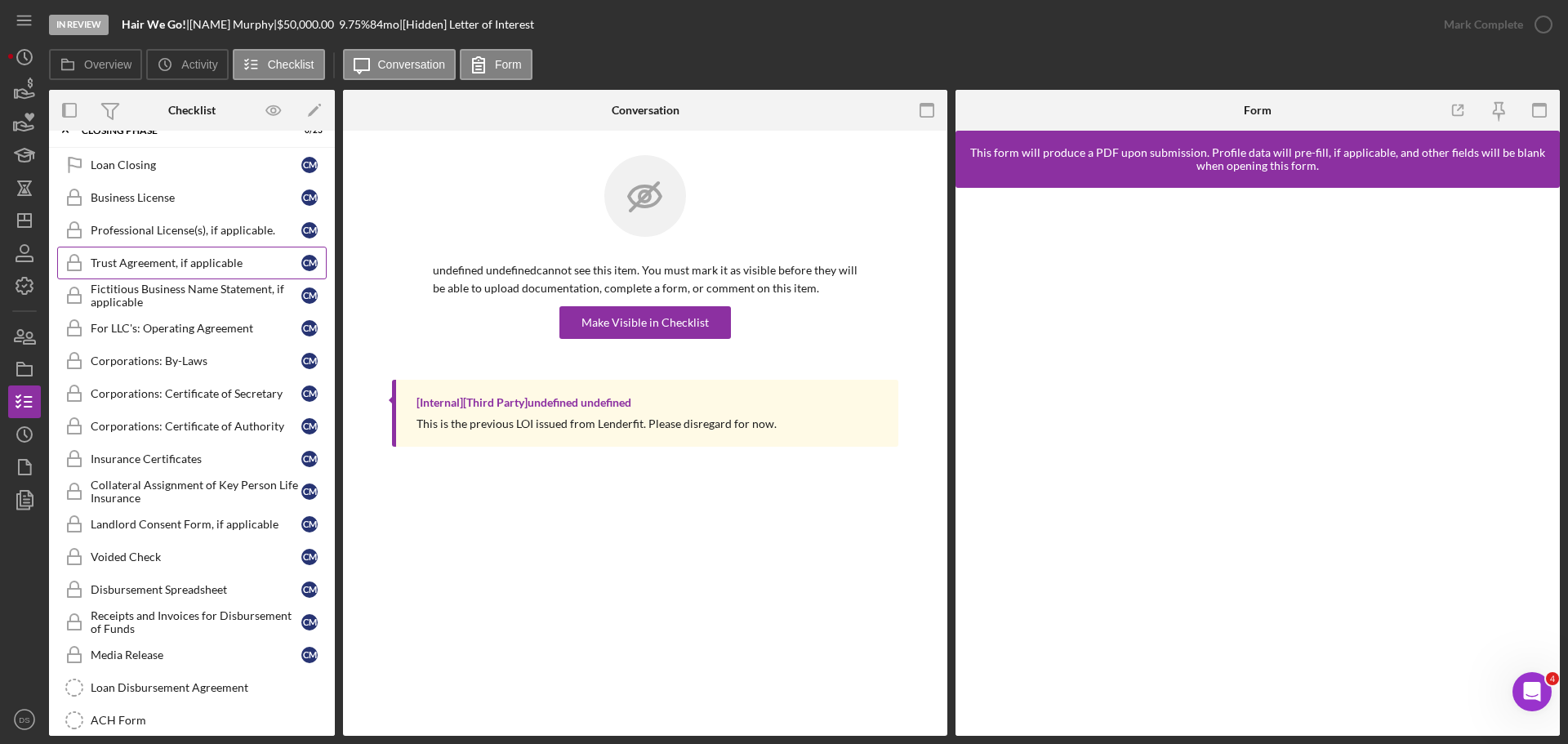click on "Trust Agreement, if applicable" at bounding box center (196, 263) 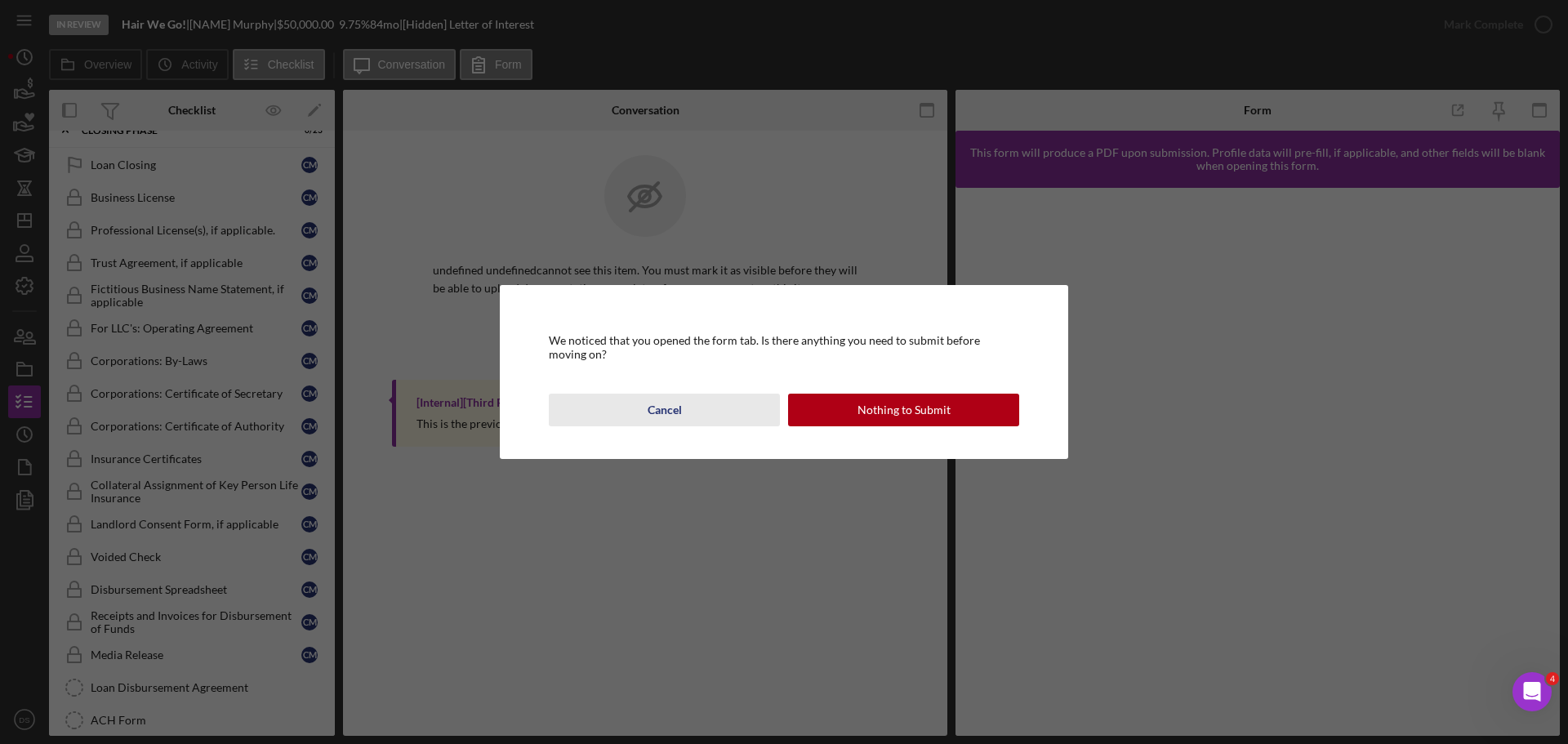 click on "Cancel" at bounding box center (665, 410) 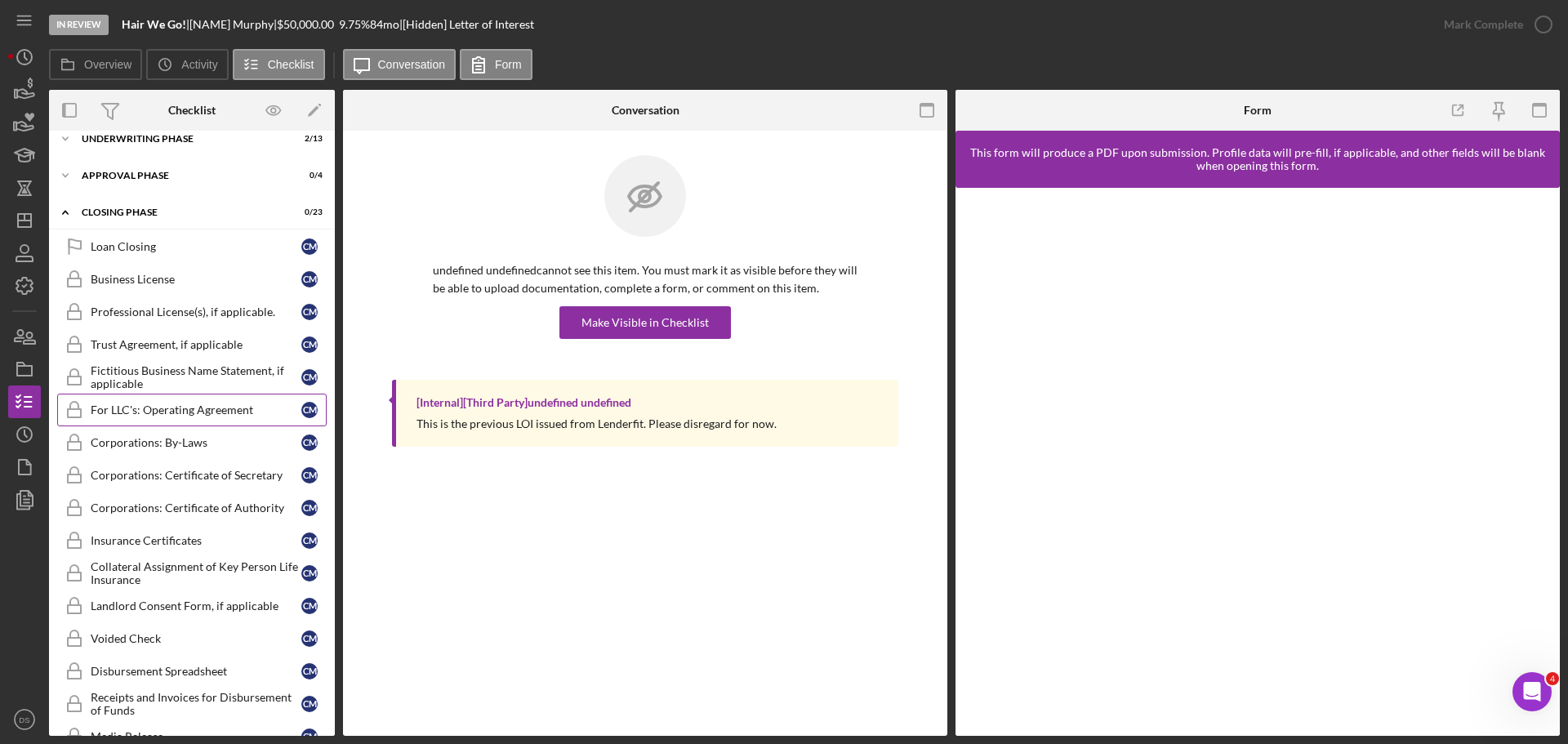 scroll, scrollTop: 408, scrollLeft: 0, axis: vertical 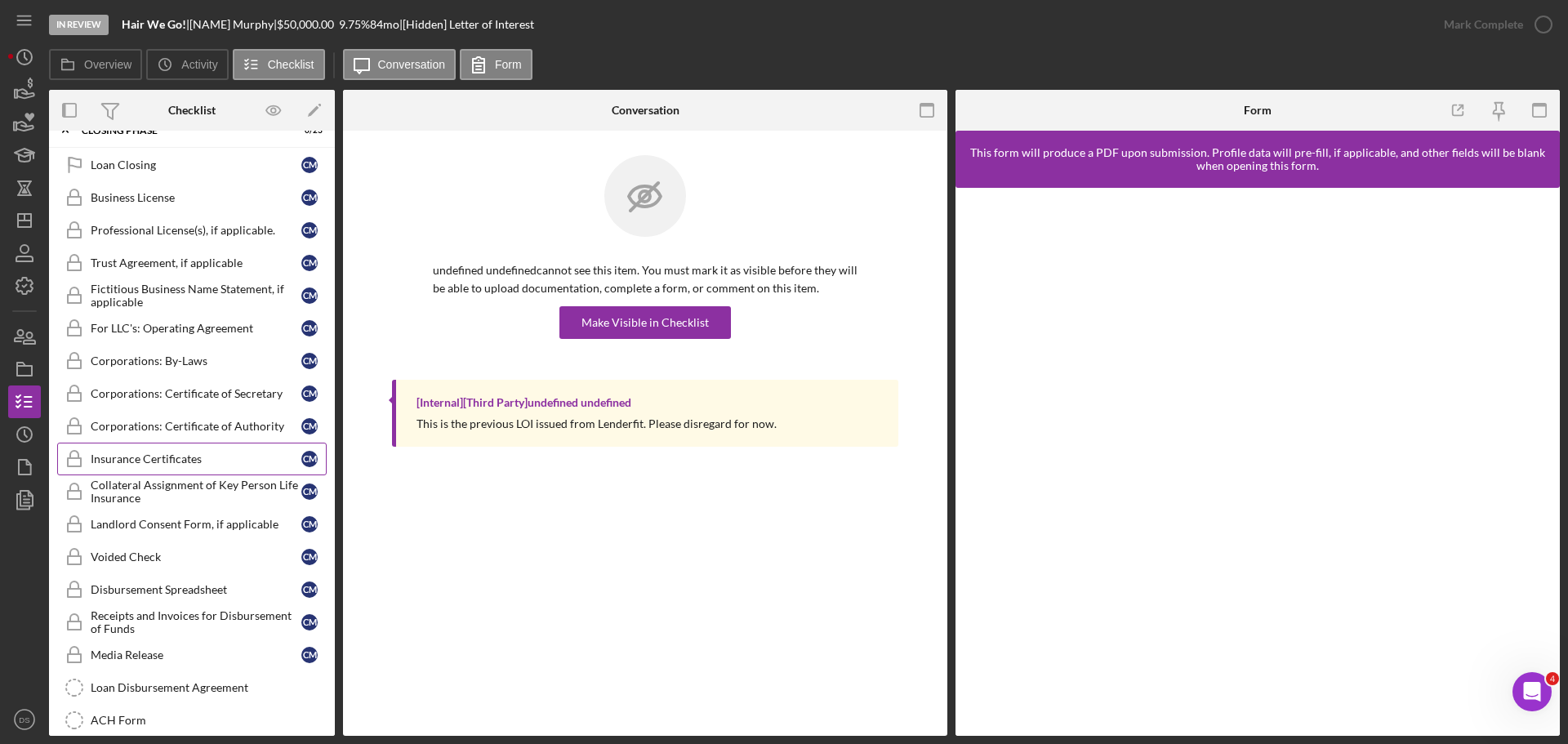 click on "Insurance Certificates Insurance Certificates C M" at bounding box center (192, 459) 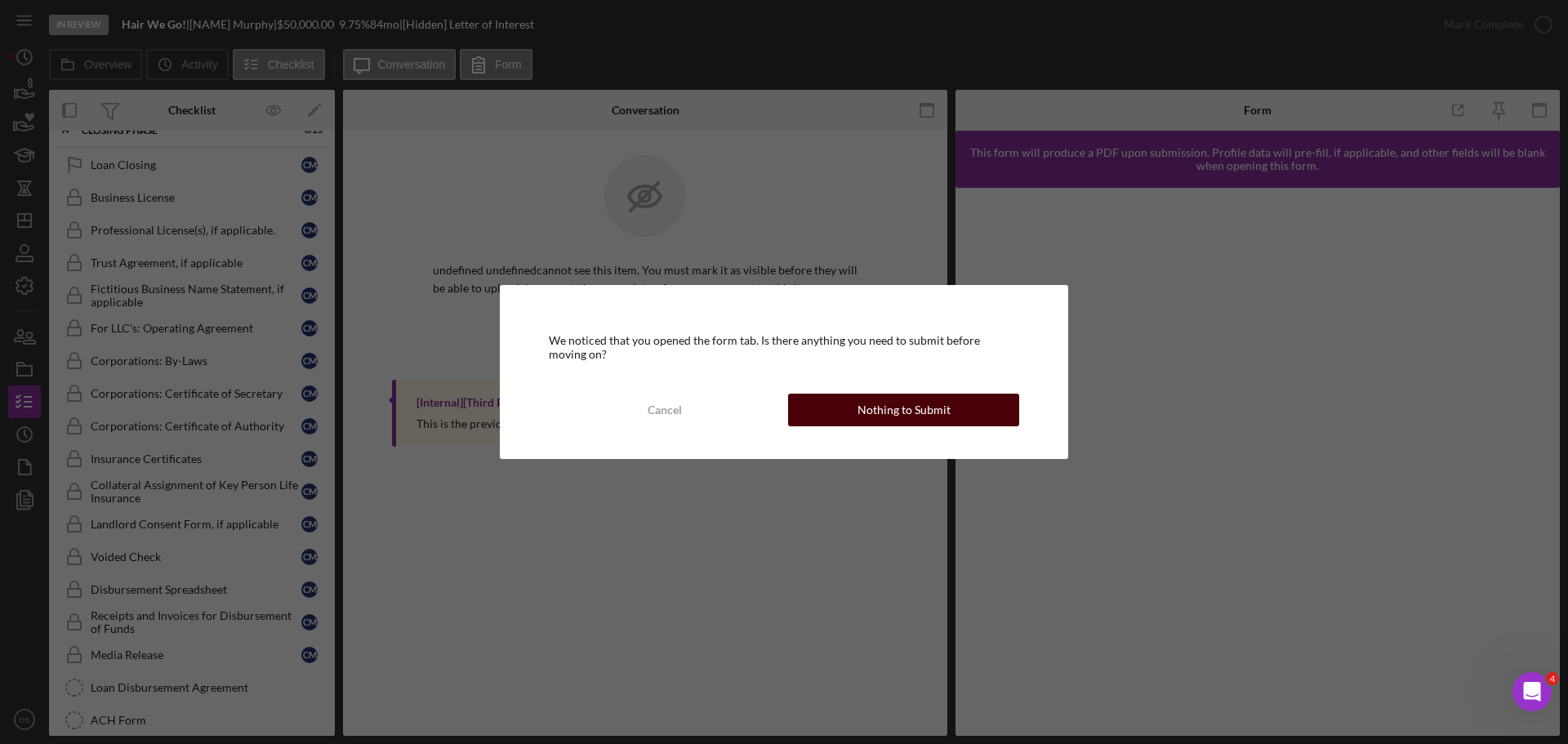 click on "Nothing to Submit" at bounding box center (904, 410) 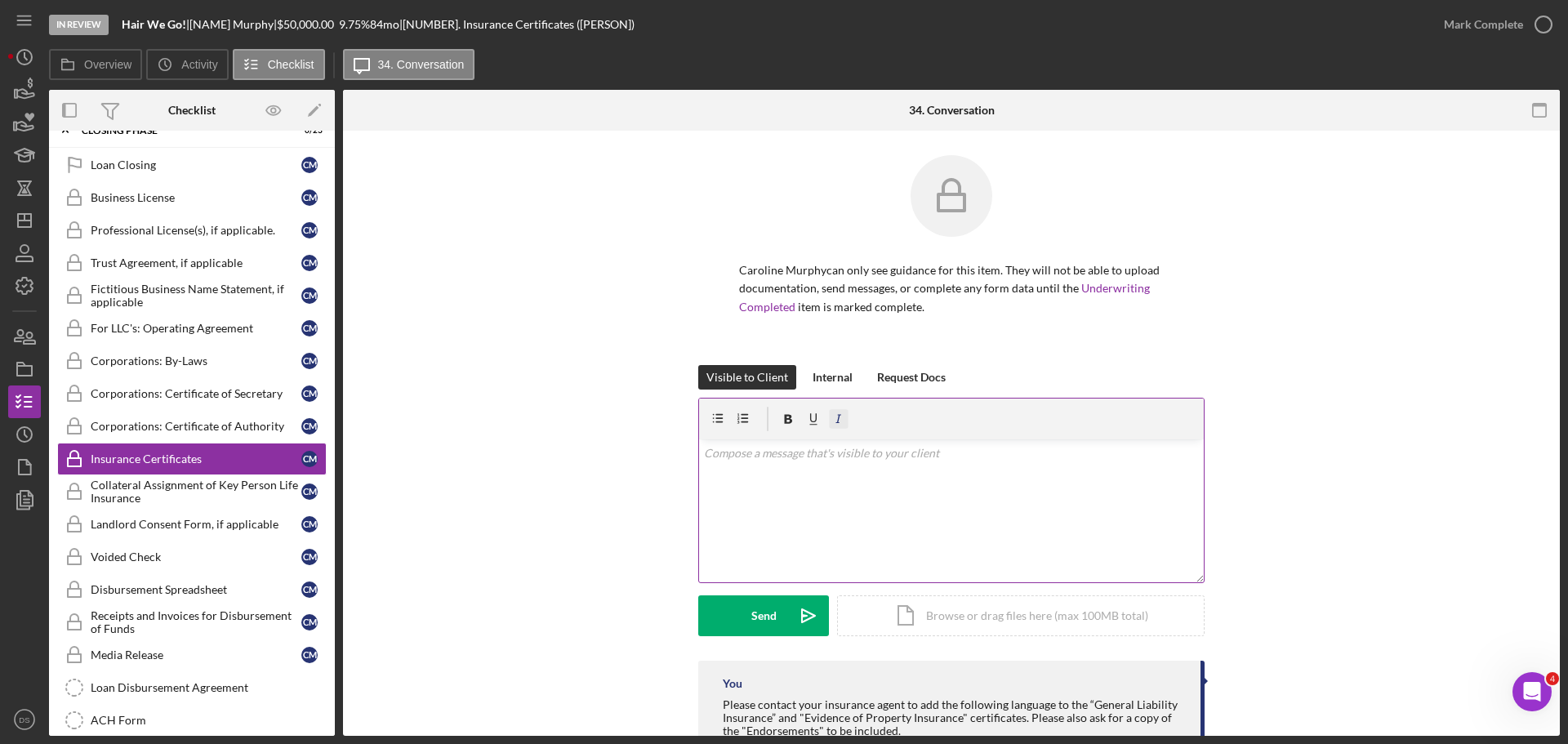 scroll, scrollTop: 196, scrollLeft: 0, axis: vertical 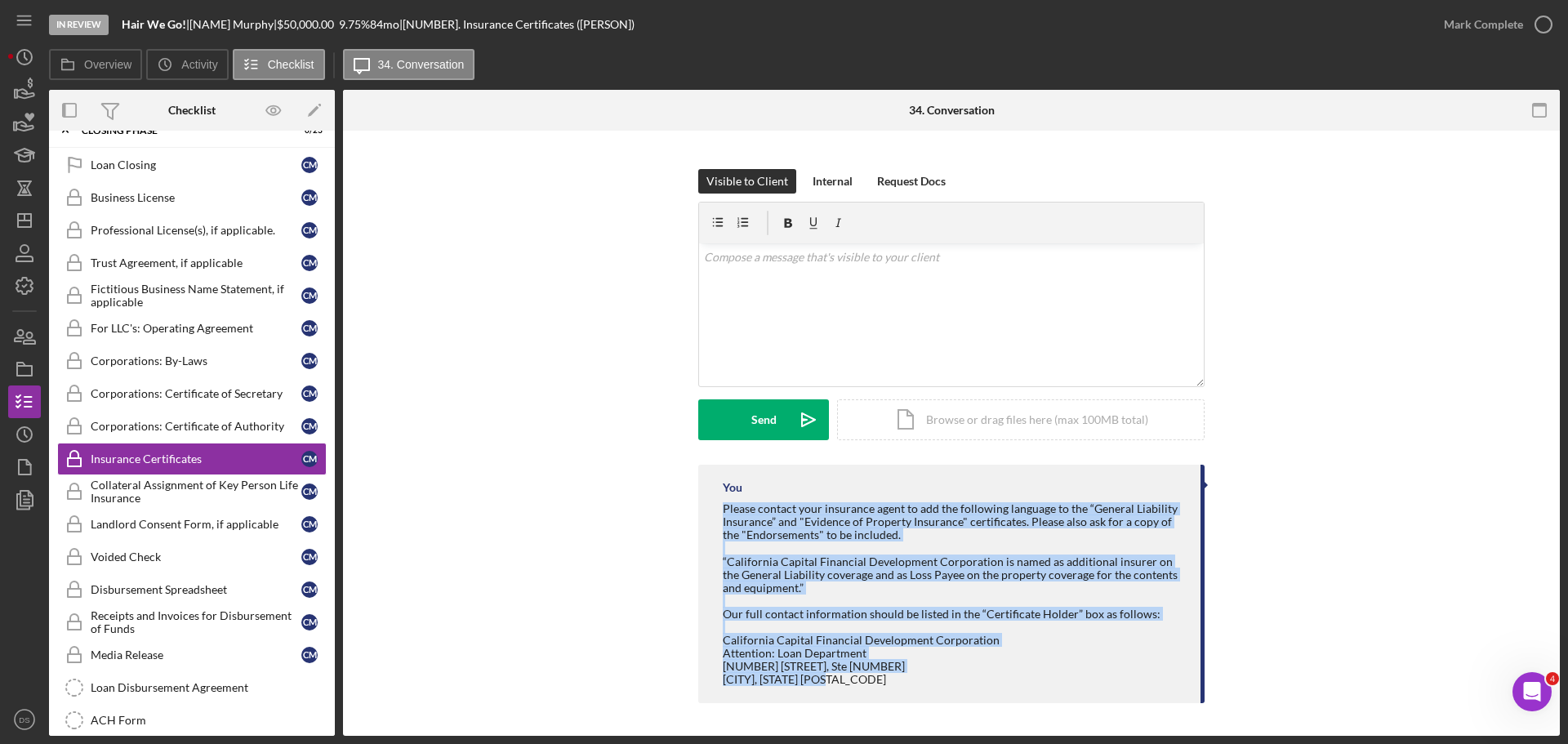 drag, startPoint x: 718, startPoint y: 513, endPoint x: 841, endPoint y: 681, distance: 208.21383 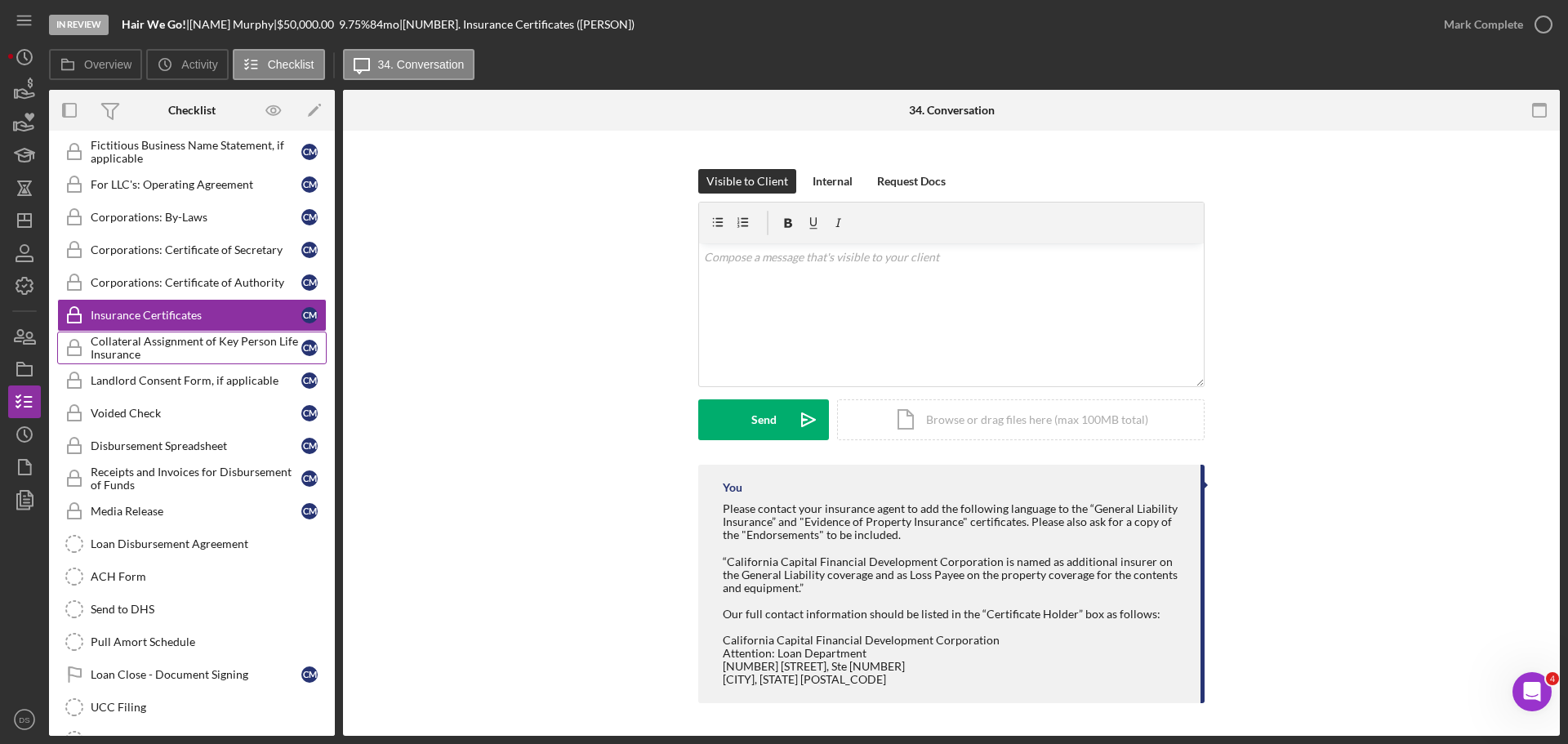 scroll, scrollTop: 572, scrollLeft: 0, axis: vertical 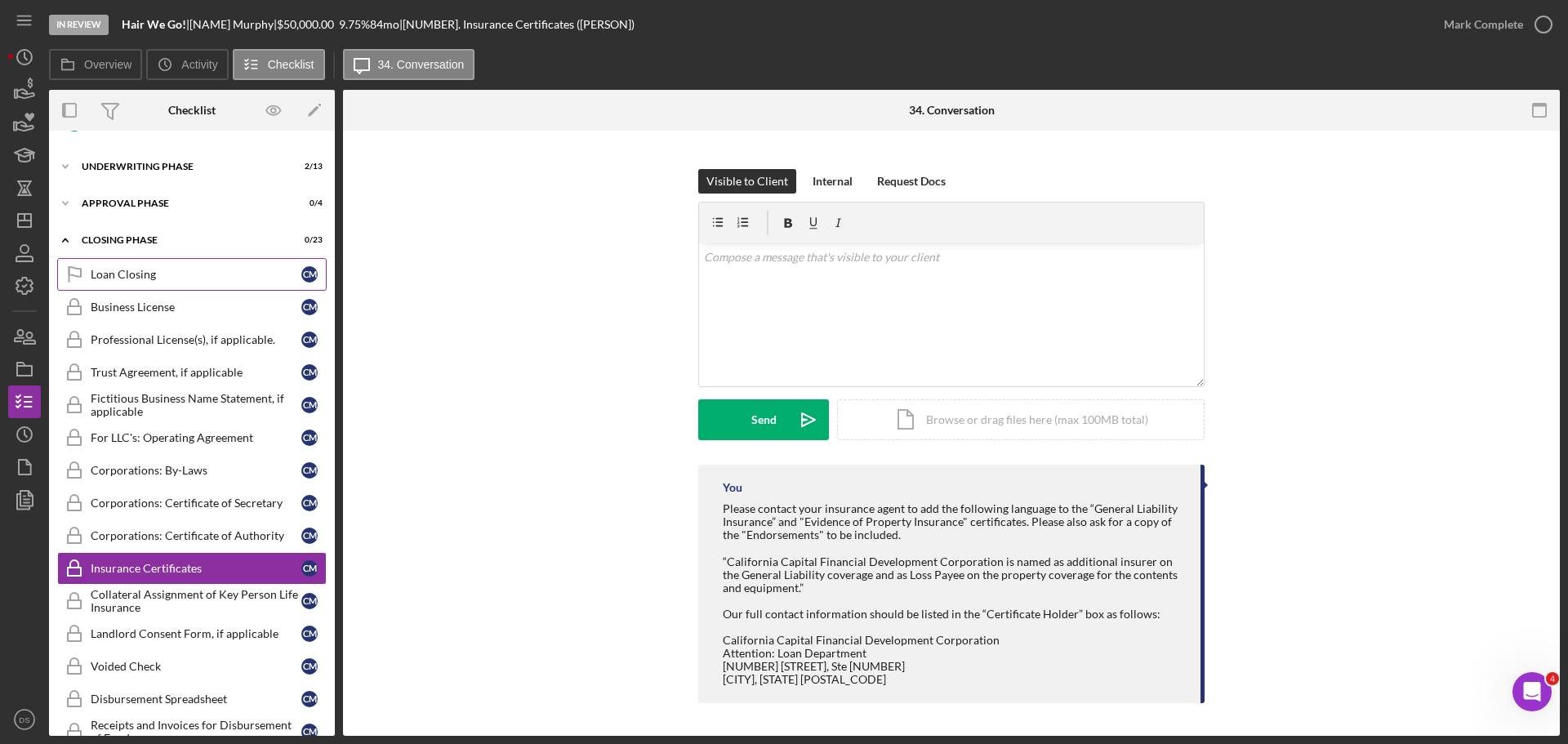 click on "Loan Closing" at bounding box center [196, 274] 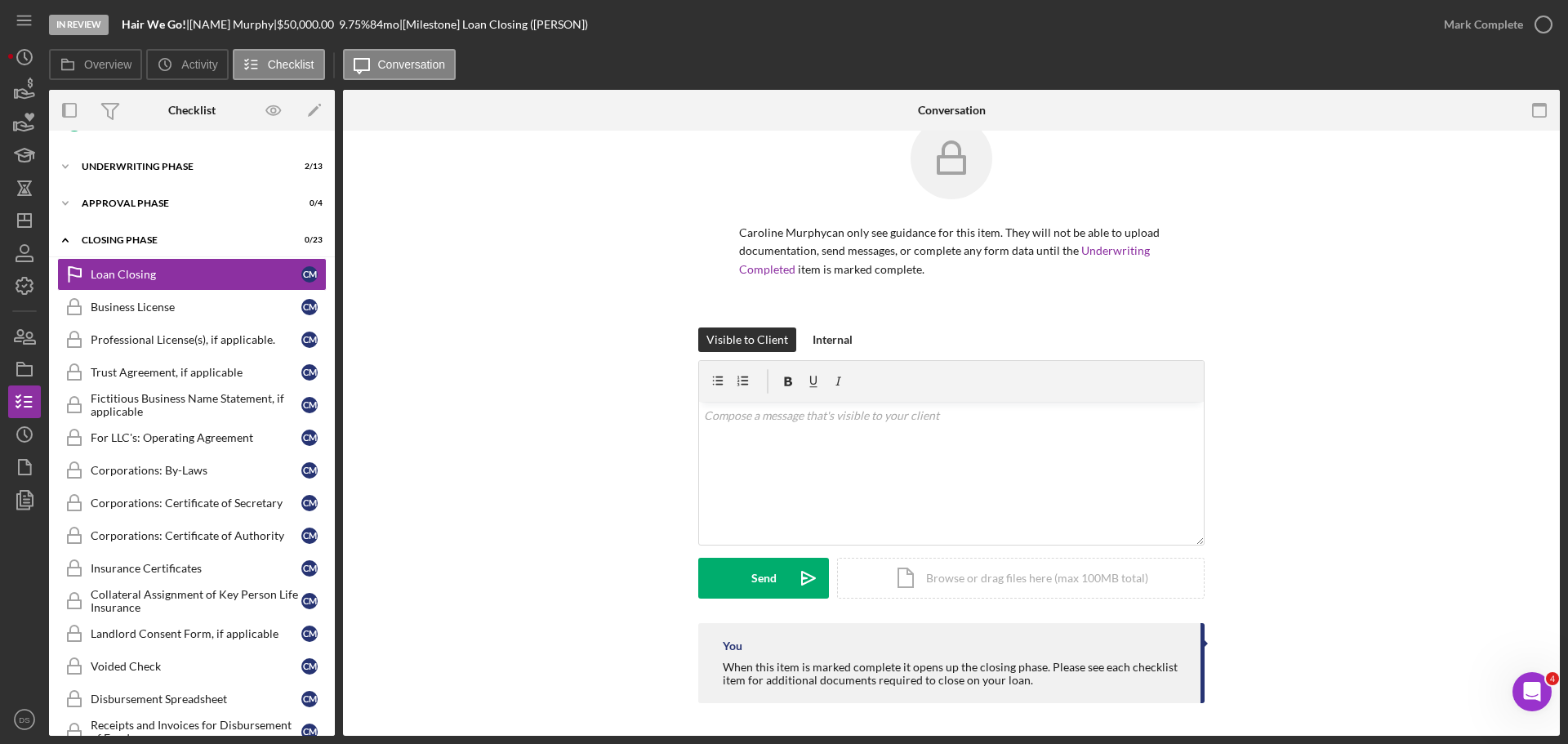 scroll, scrollTop: 0, scrollLeft: 0, axis: both 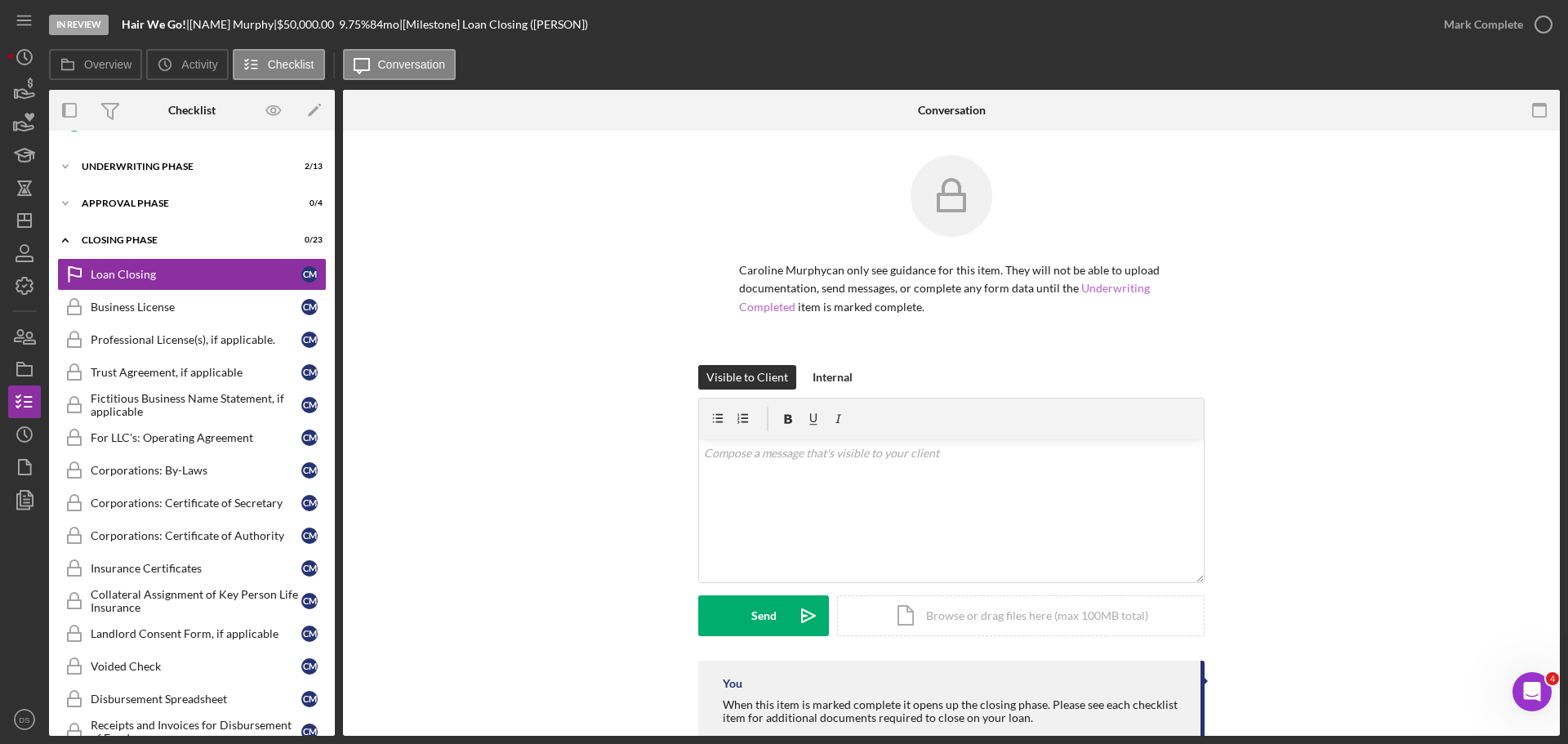 click on "Underwriting Completed" at bounding box center [944, 296] 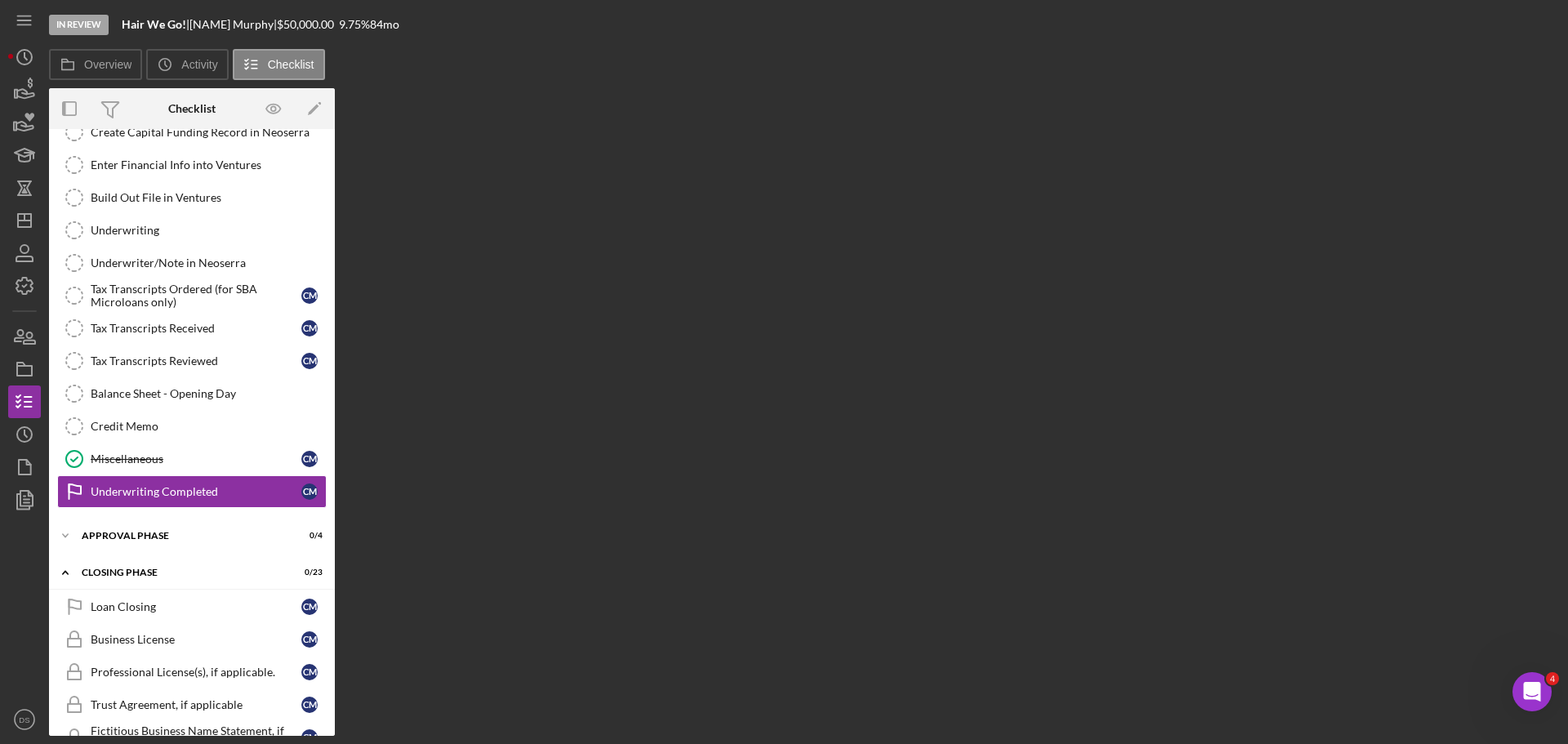 scroll, scrollTop: 459, scrollLeft: 0, axis: vertical 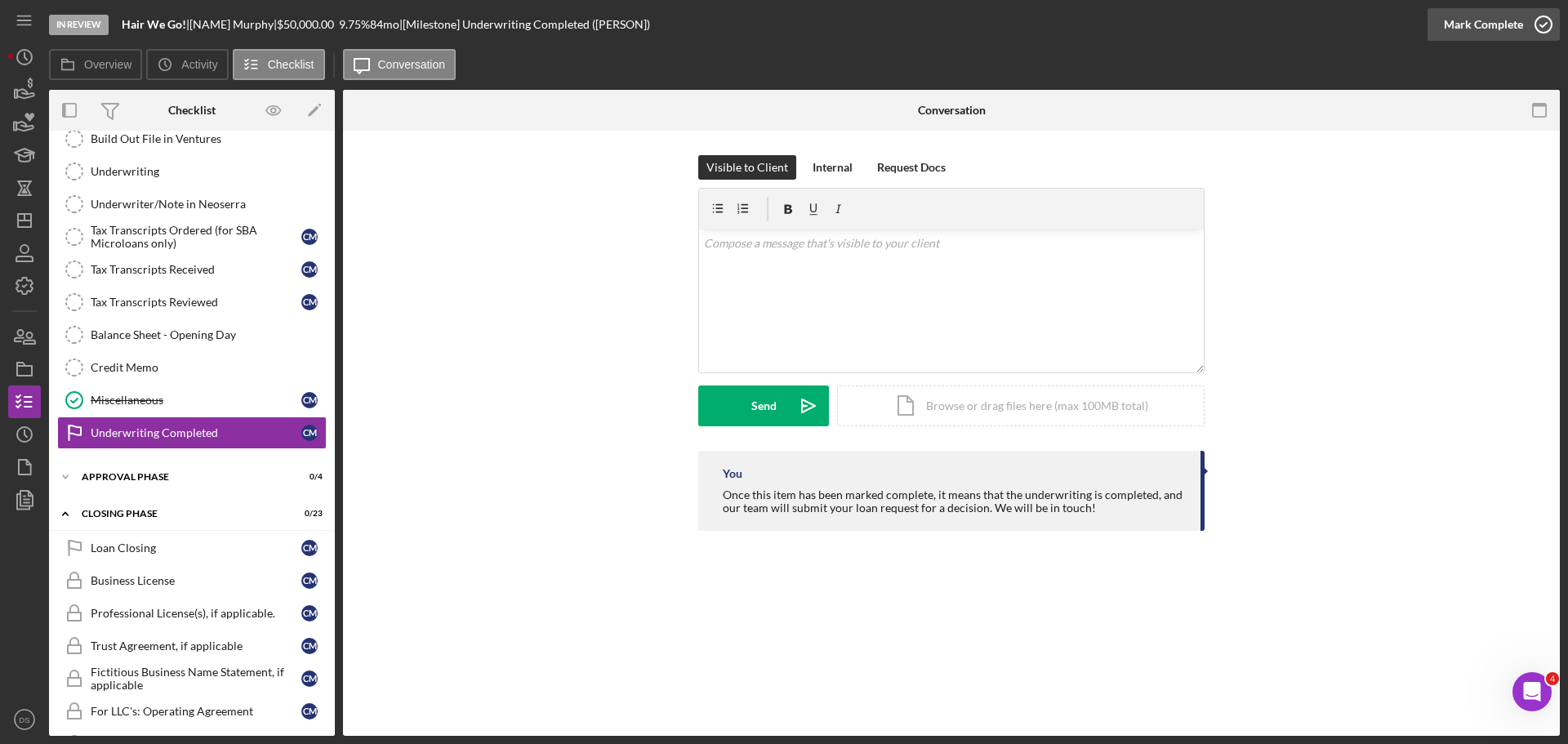 click 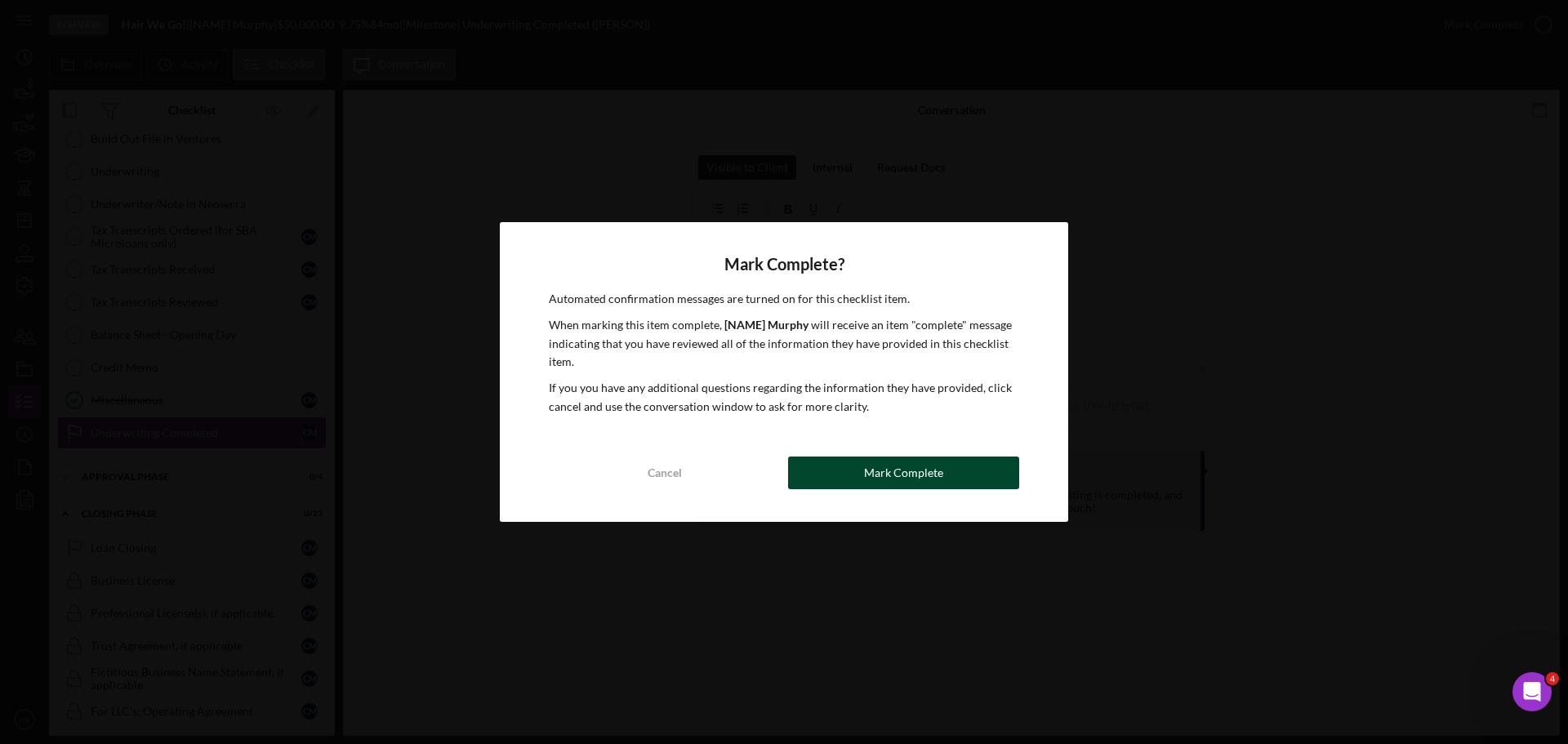click on "Mark Complete" at bounding box center (903, 473) 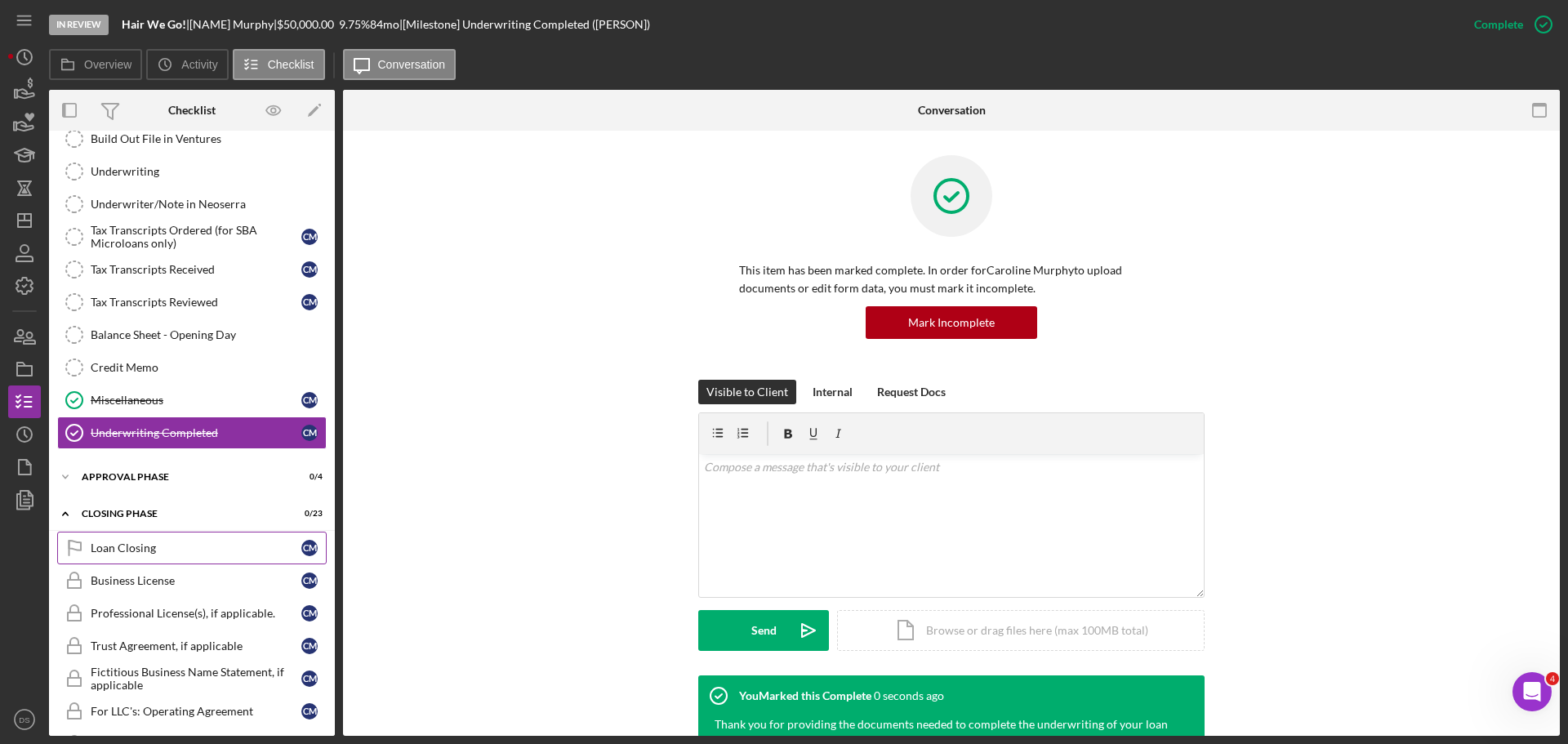 click on "Loan Closing" at bounding box center [196, 548] 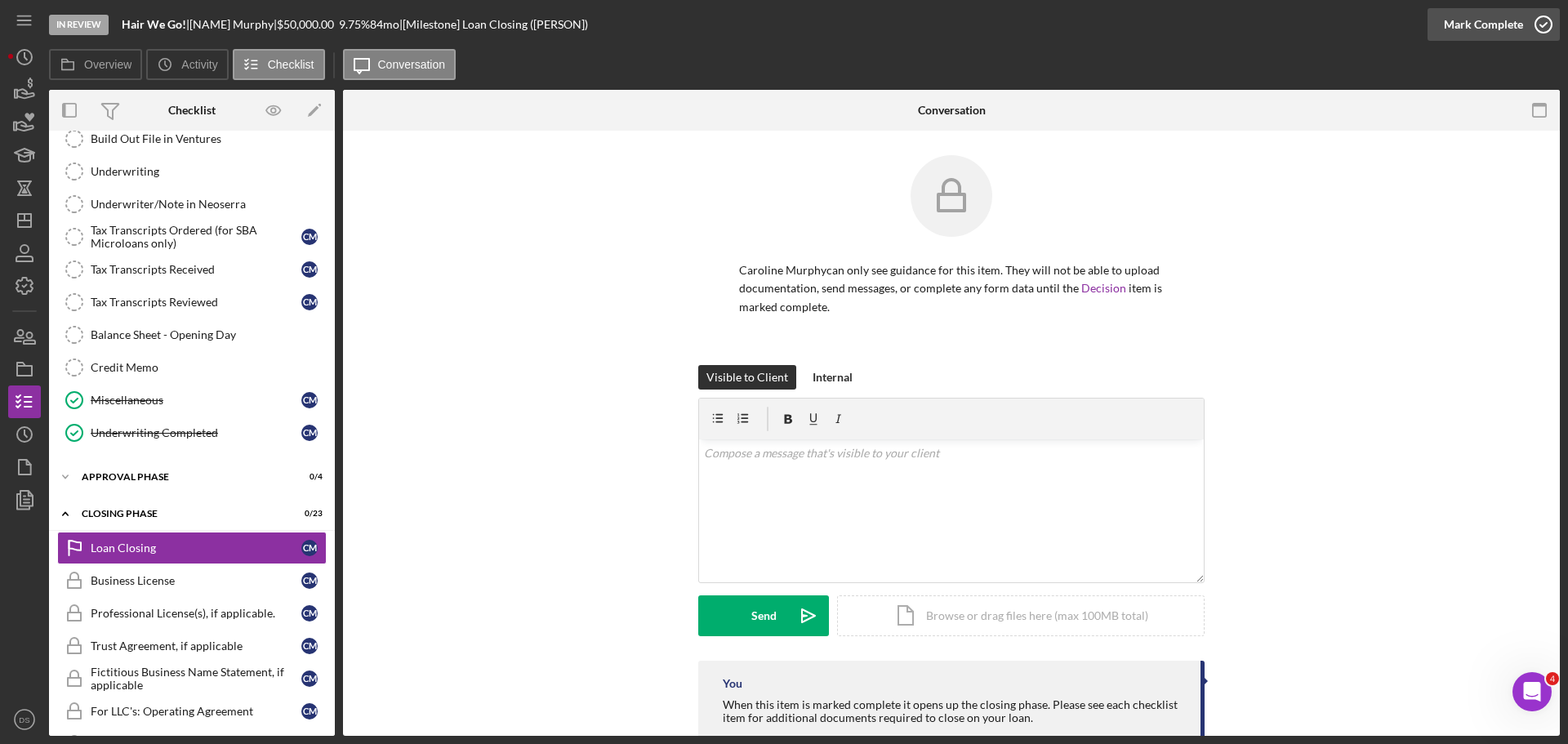 click 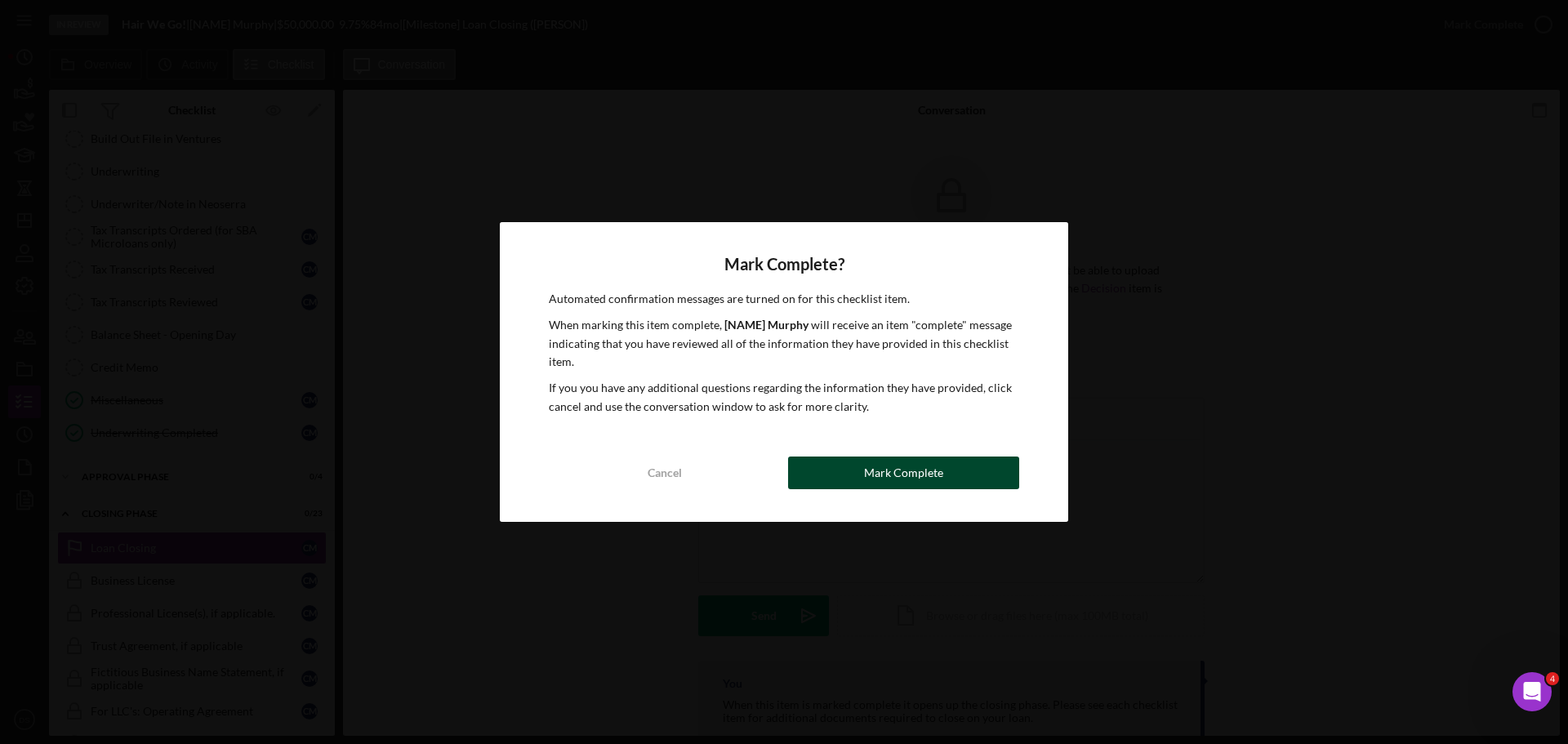 click on "Mark Complete" at bounding box center [903, 473] 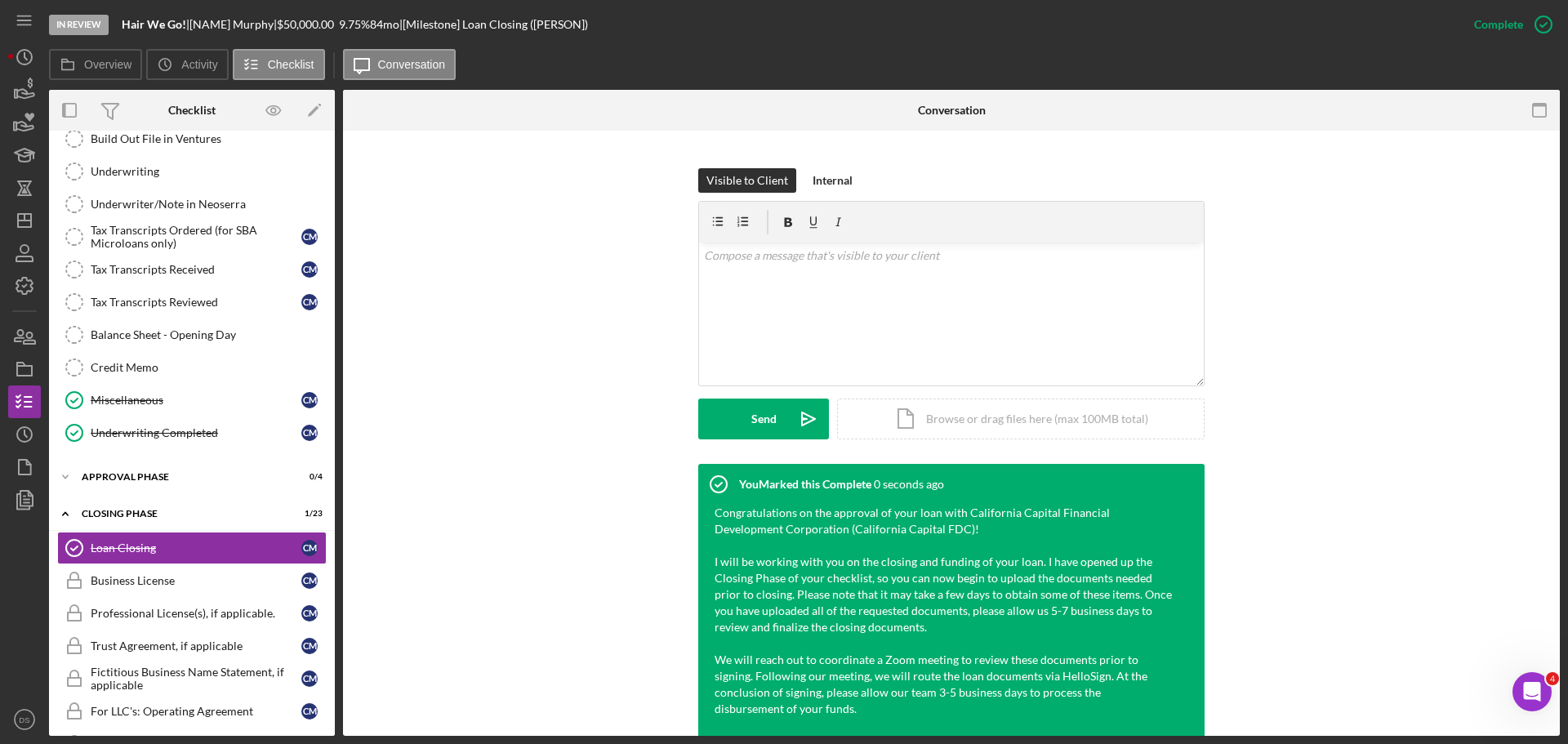 scroll, scrollTop: 327, scrollLeft: 0, axis: vertical 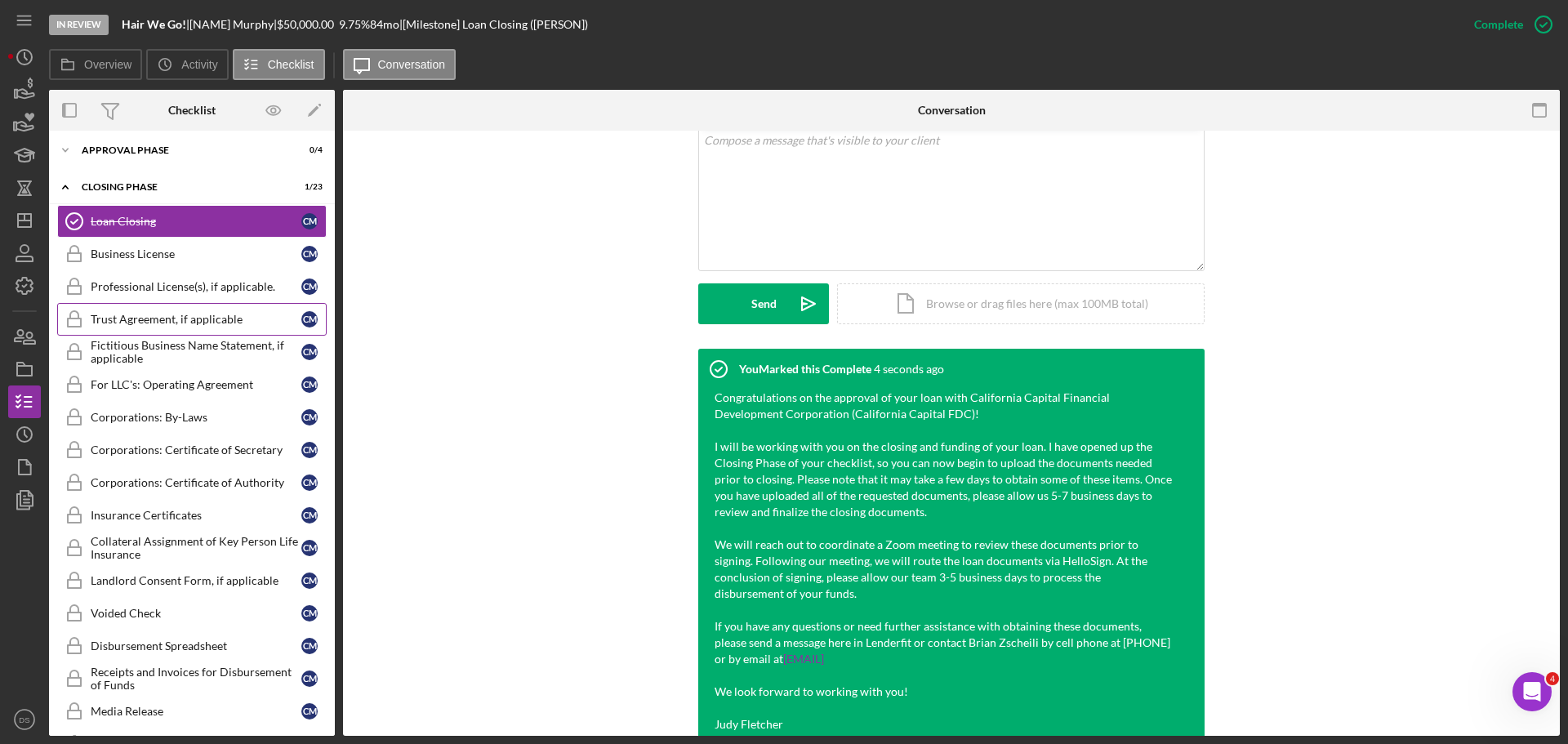 click on "Trust Agreement, if applicable" at bounding box center (196, 319) 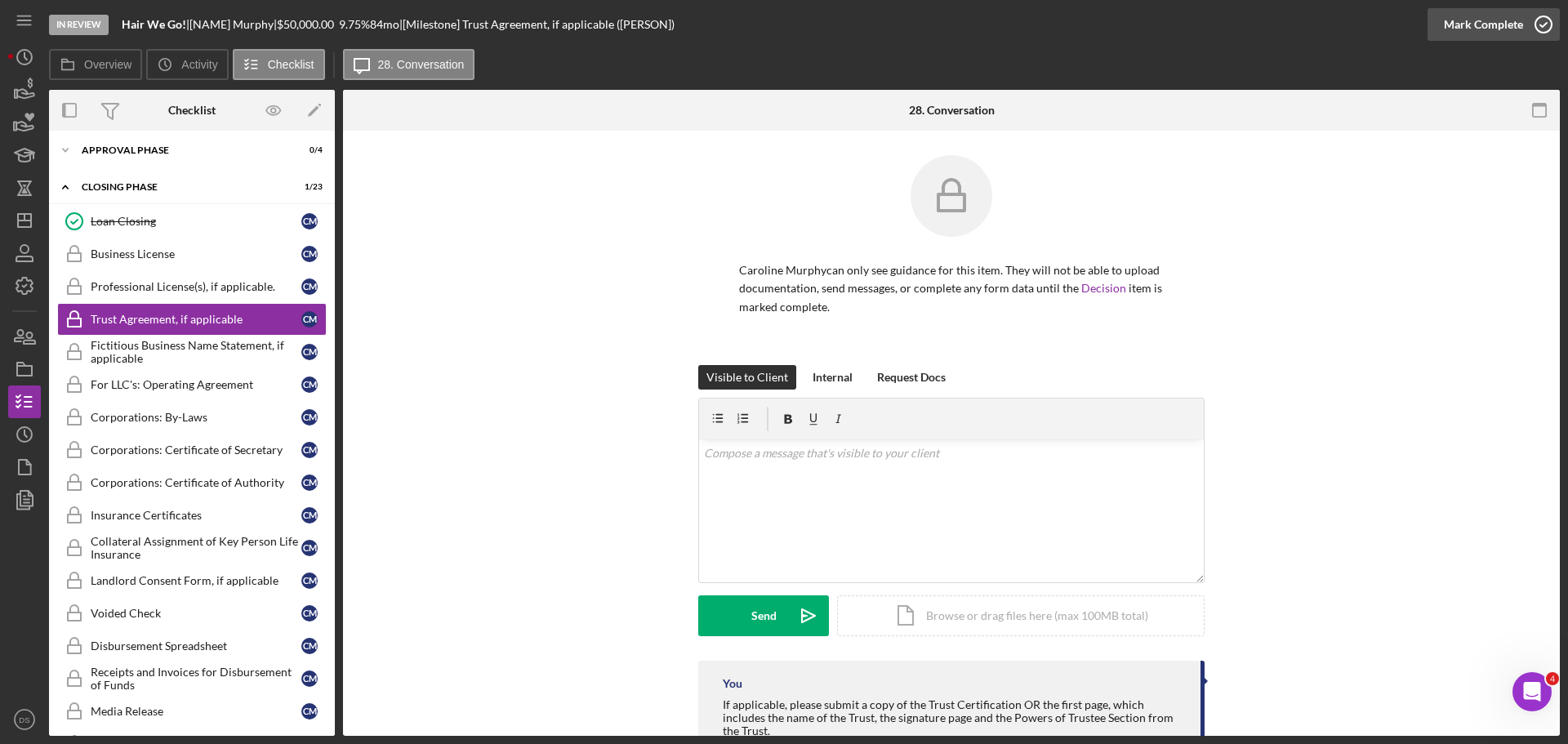 click 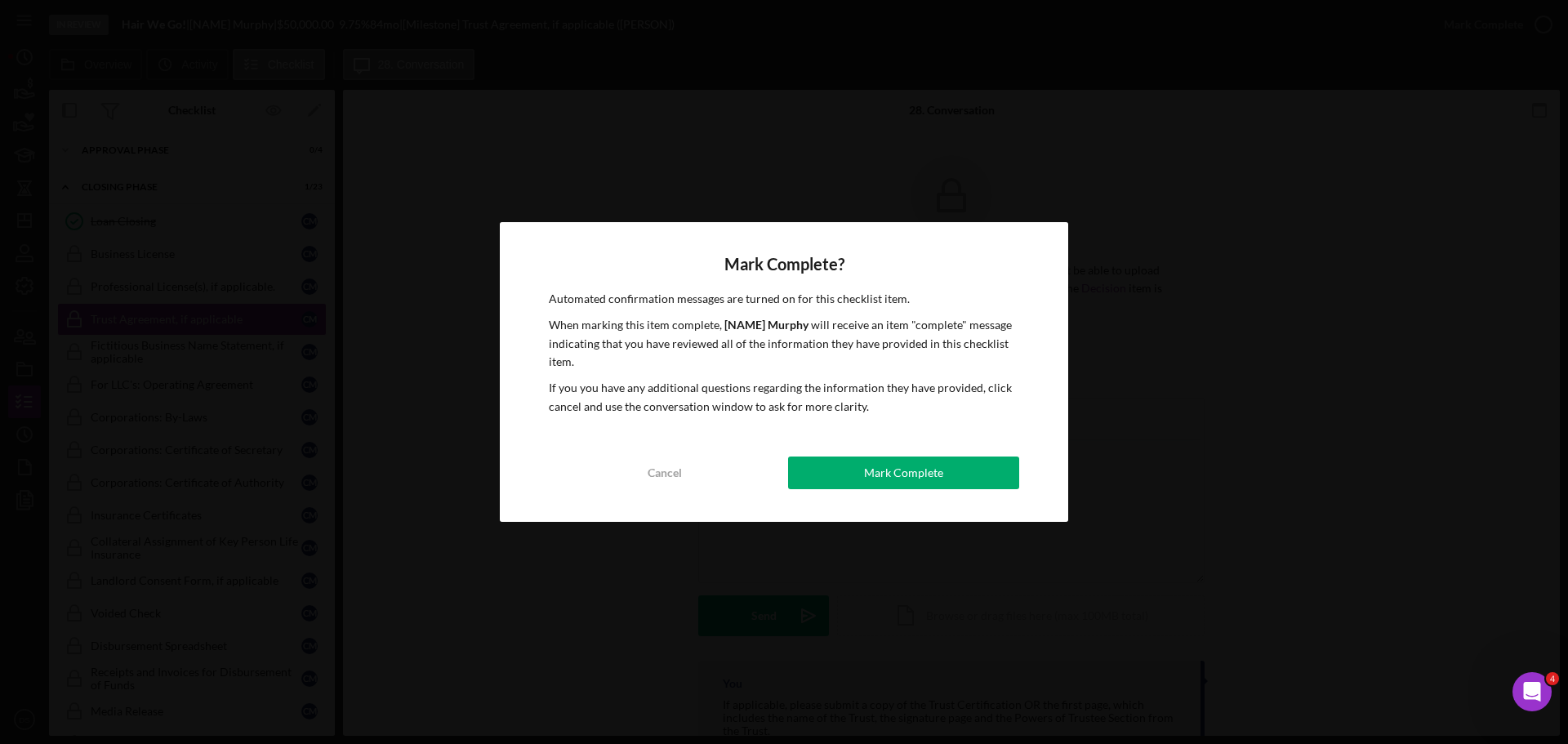 click on "Mark Complete? Automated confirmation messages are turned on for this checklist item. When marking this item complete,   Caroline   Murphy   will receive an item "complete" message indicating that you have reviewed all of the information they have provided in this checklist item. If you you have any additional questions regarding the information they have provided, click cancel and use the conversation window to ask for more clarity. Cancel Mark Complete" at bounding box center (784, 372) 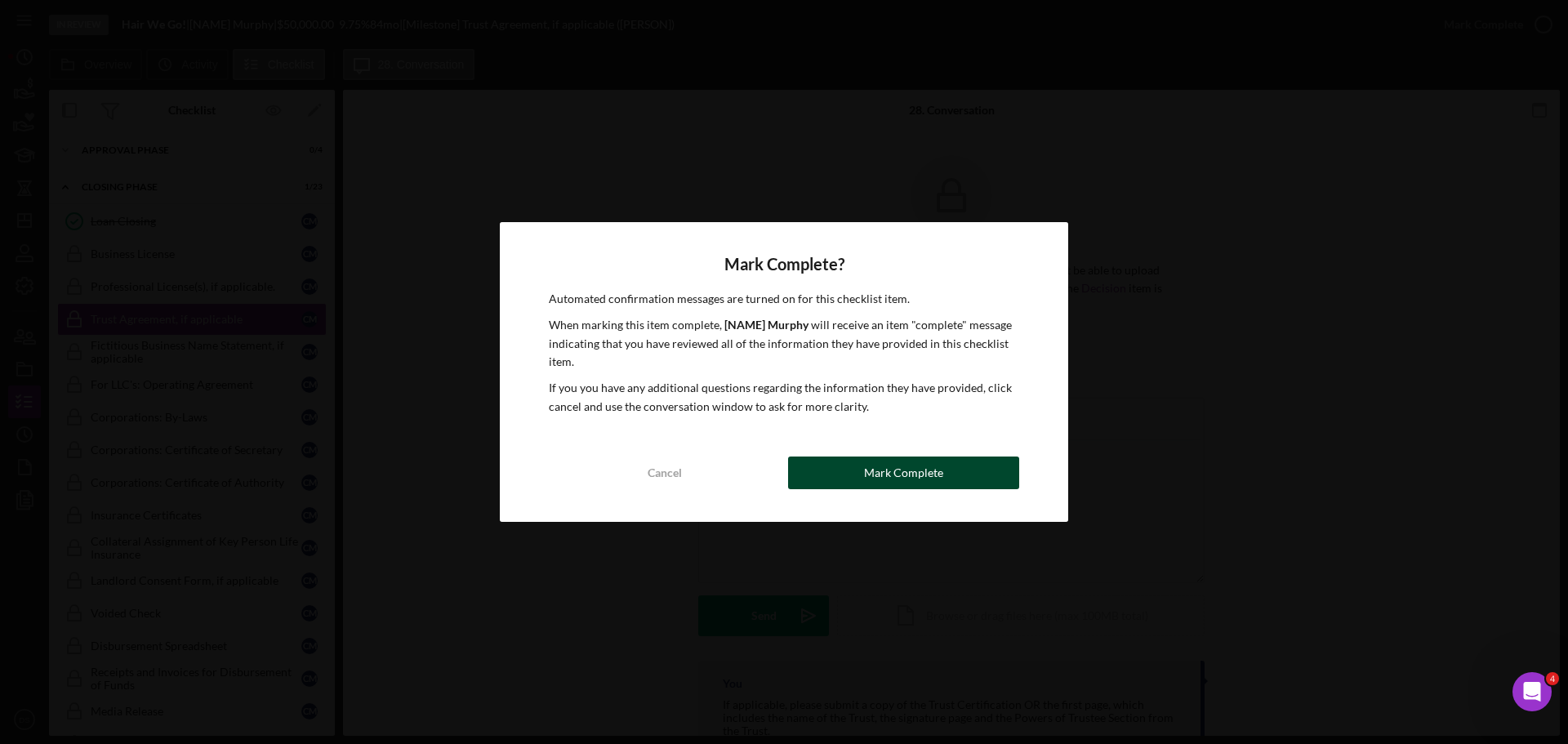 click on "Mark Complete" at bounding box center (903, 473) 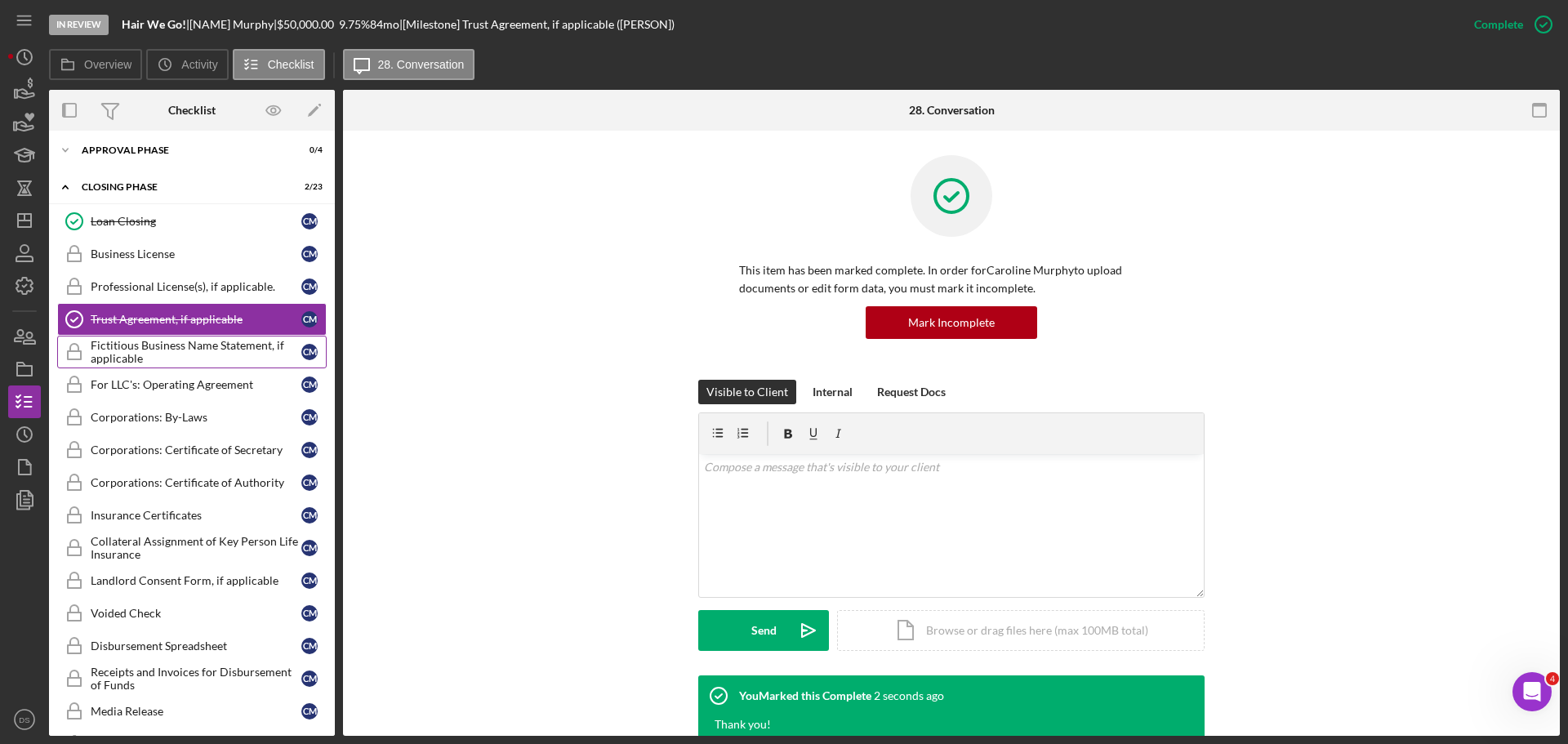 click on "Fictitious Business Name Statement, if applicable" at bounding box center (196, 352) 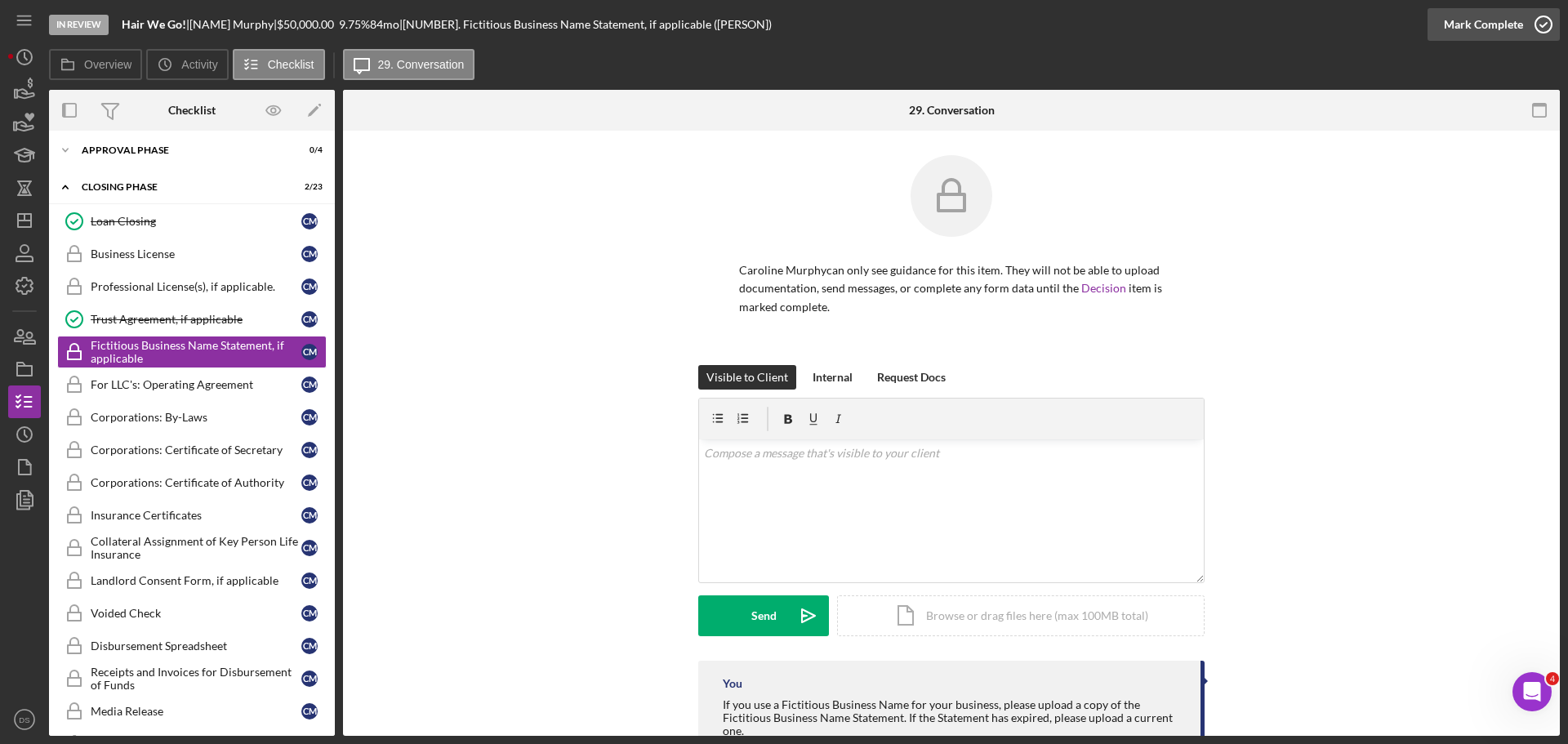 click 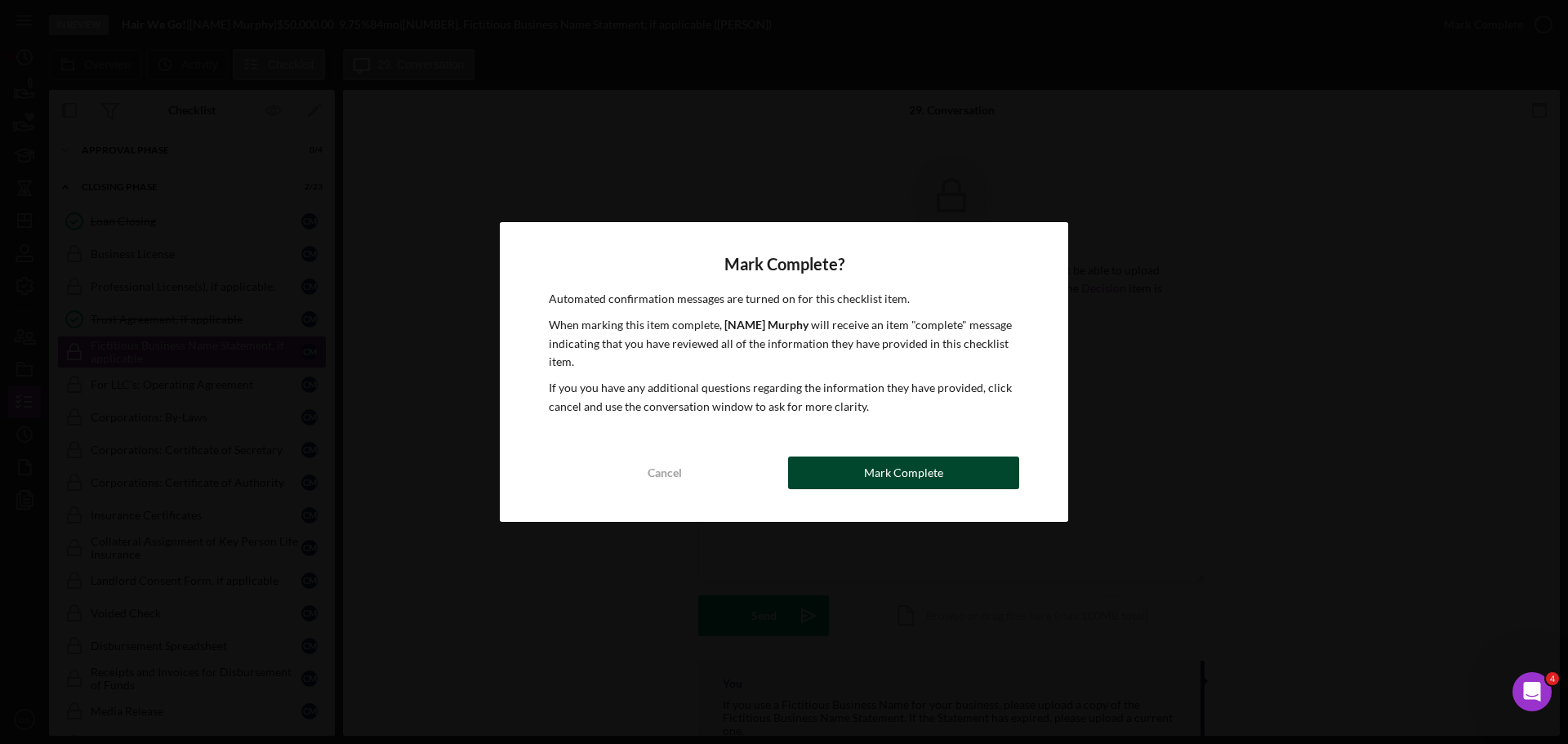 click on "Mark Complete" at bounding box center (903, 473) 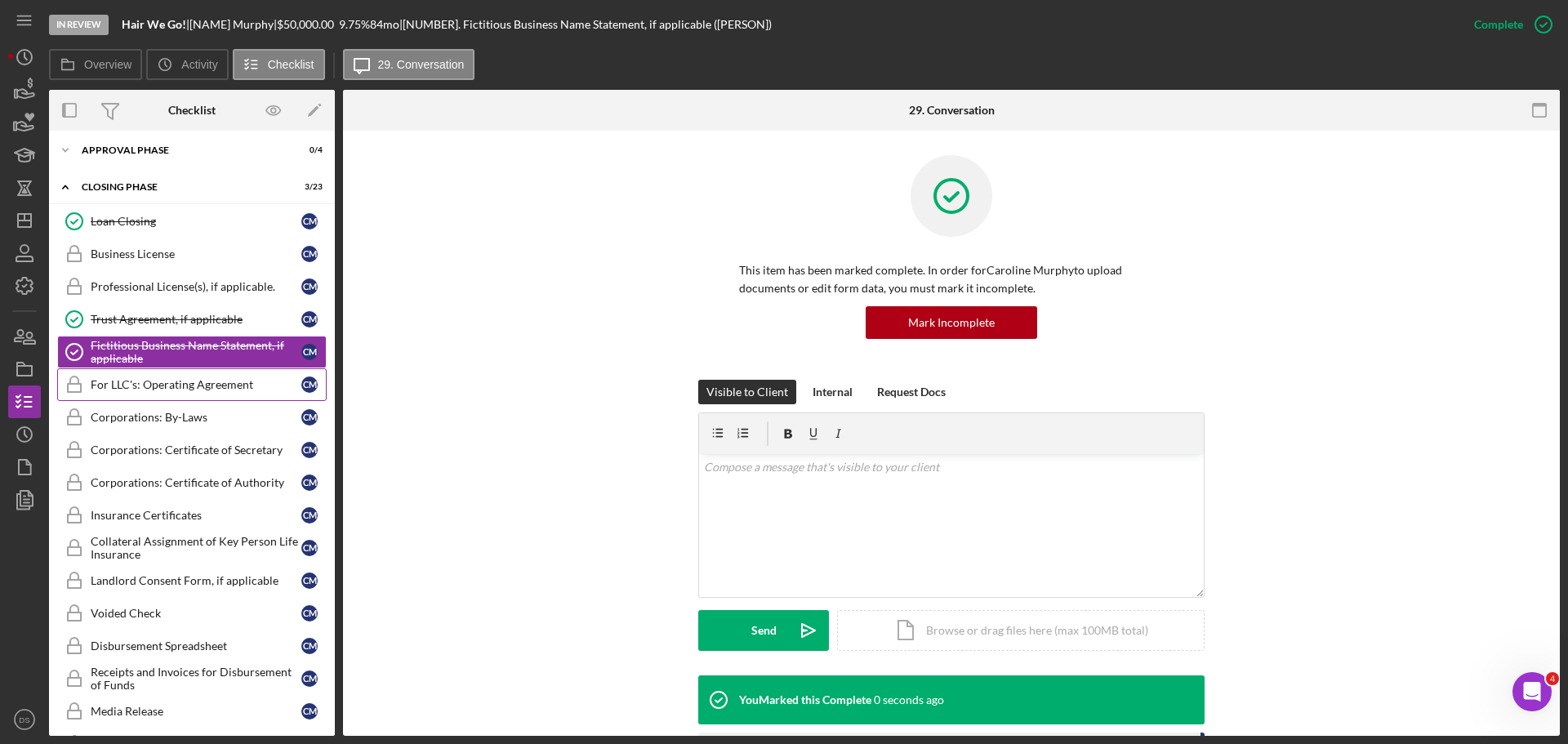 click on "For LLC's: Operating Agreement For LLC's: Operating Agreement C M" at bounding box center [192, 385] 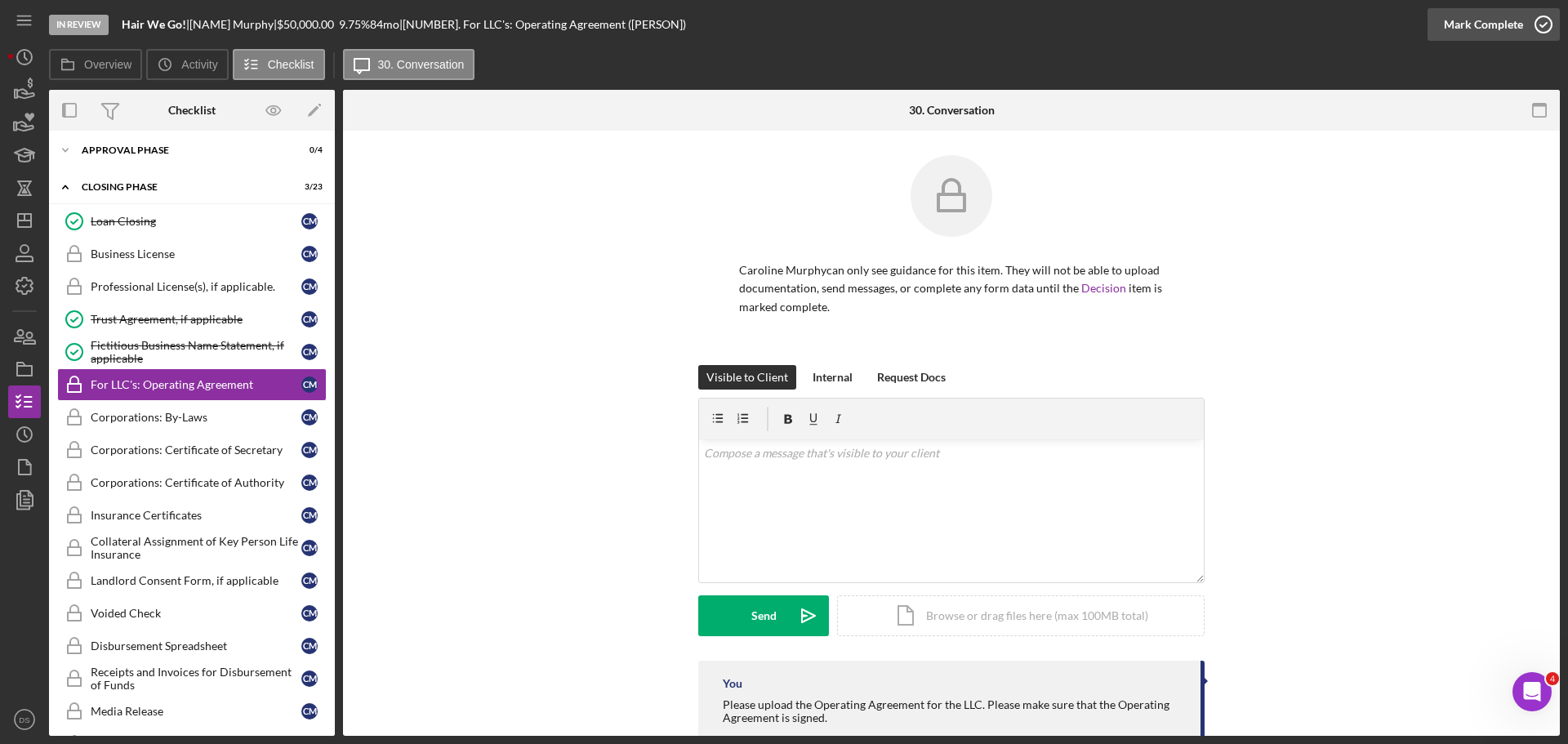 click 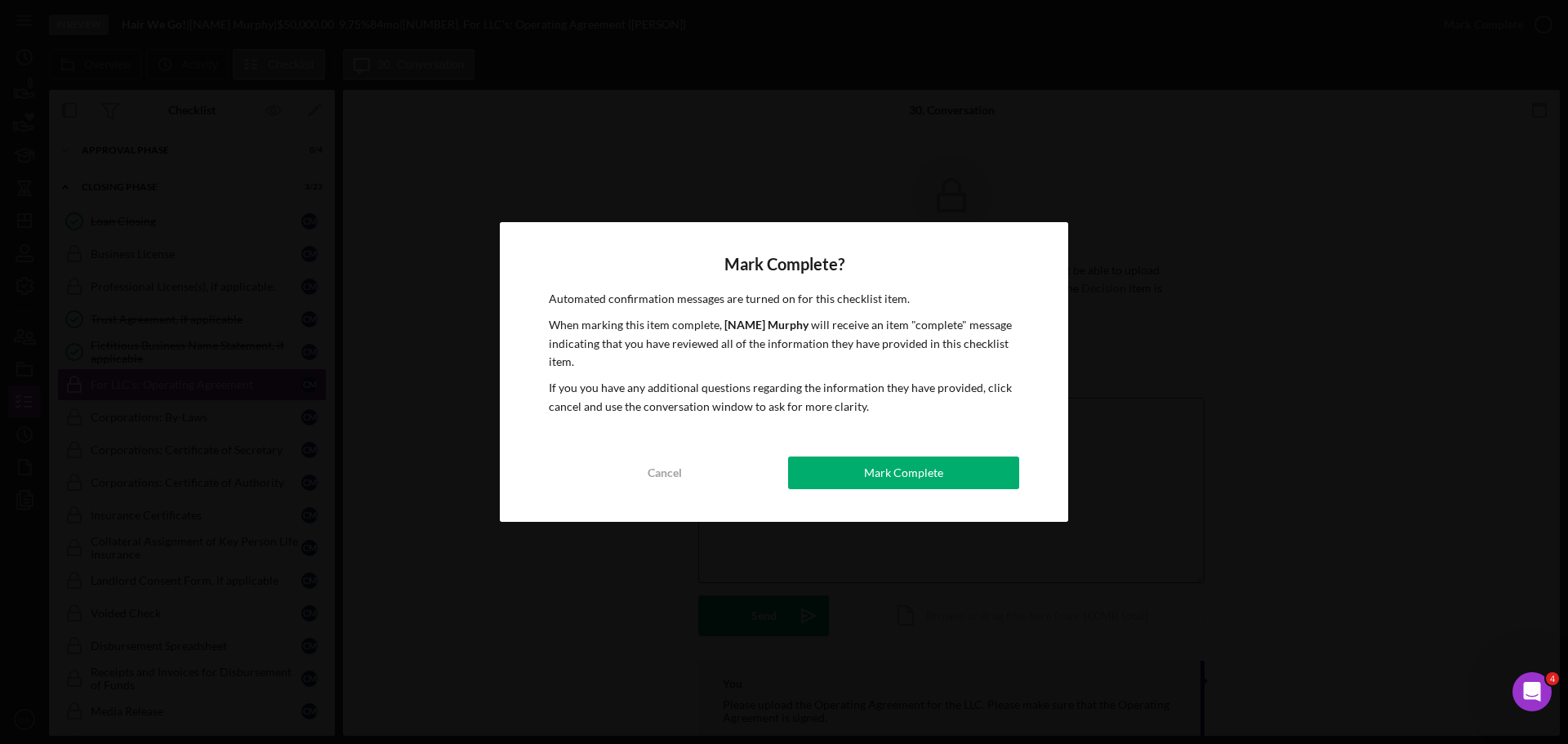 click on "Mark Complete" at bounding box center [903, 473] 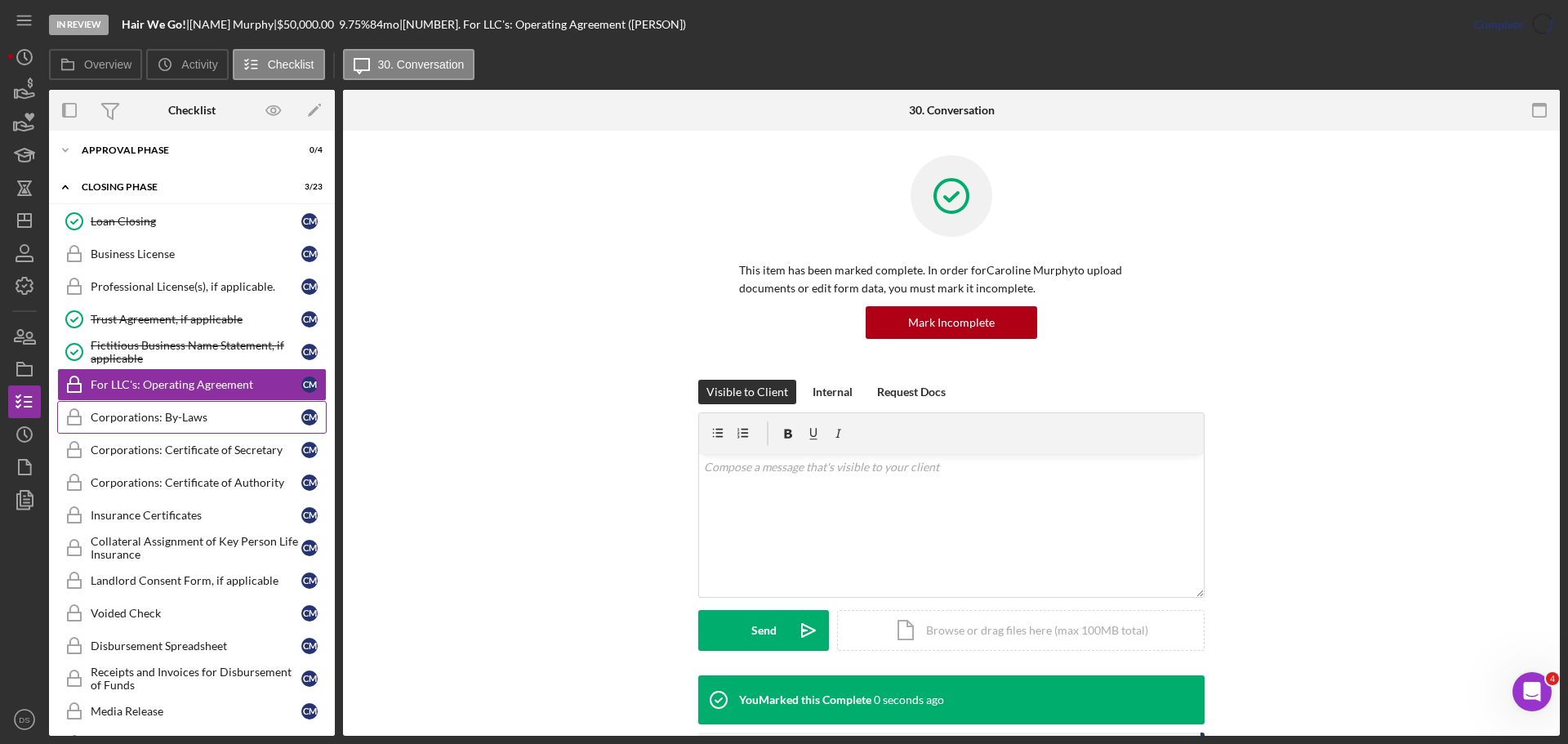 click on "Corporations: By-Laws" at bounding box center [196, 417] 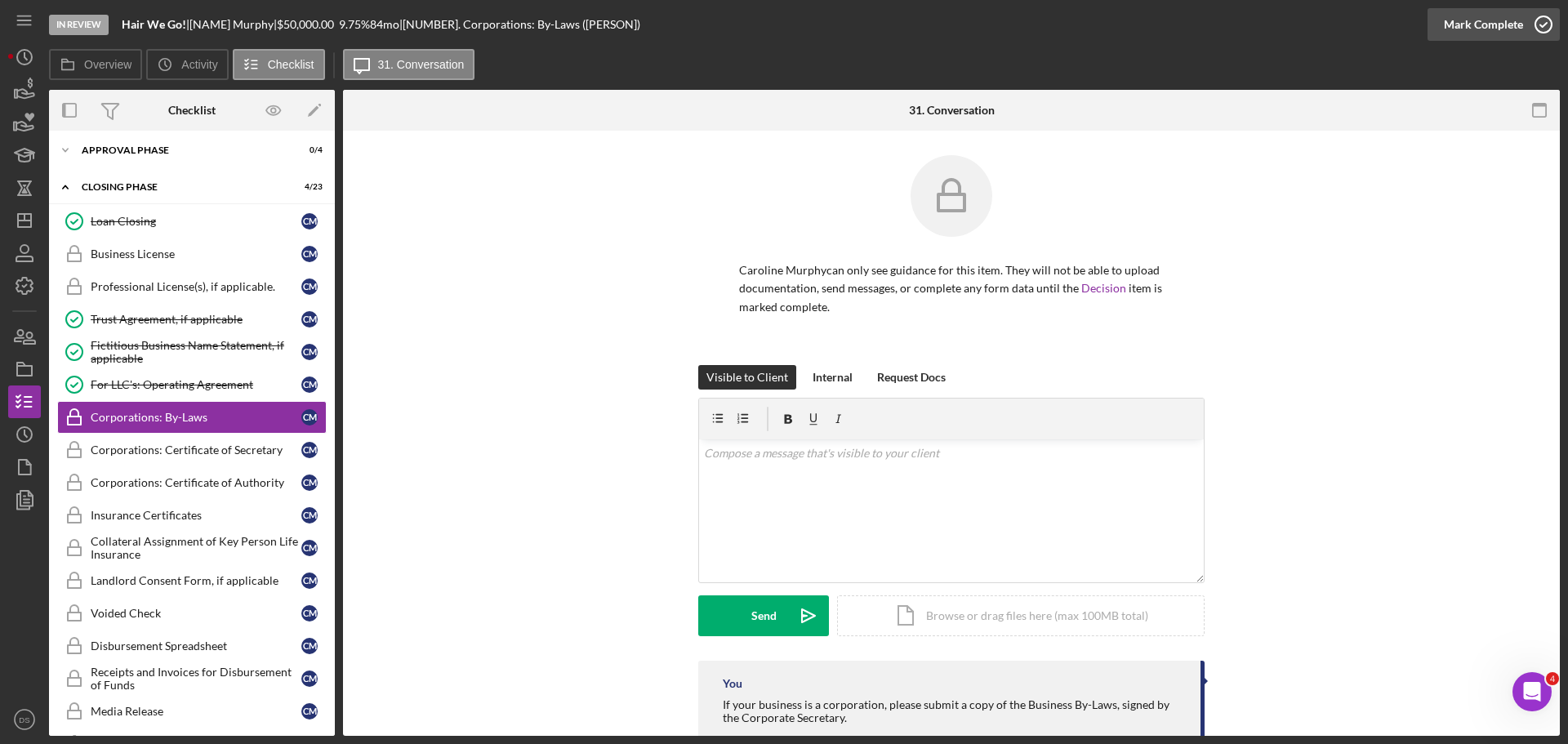 click 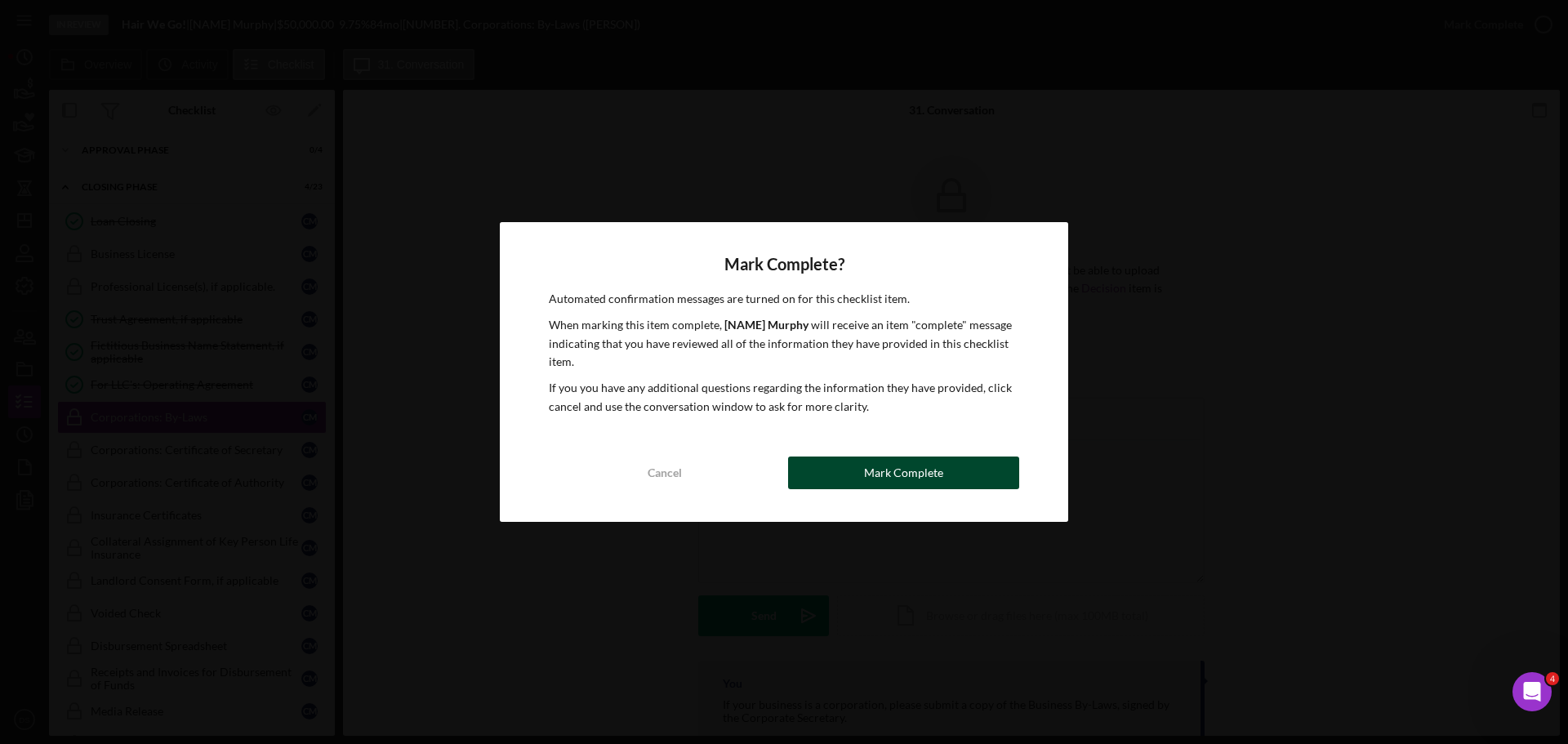 click on "Mark Complete" at bounding box center (903, 473) 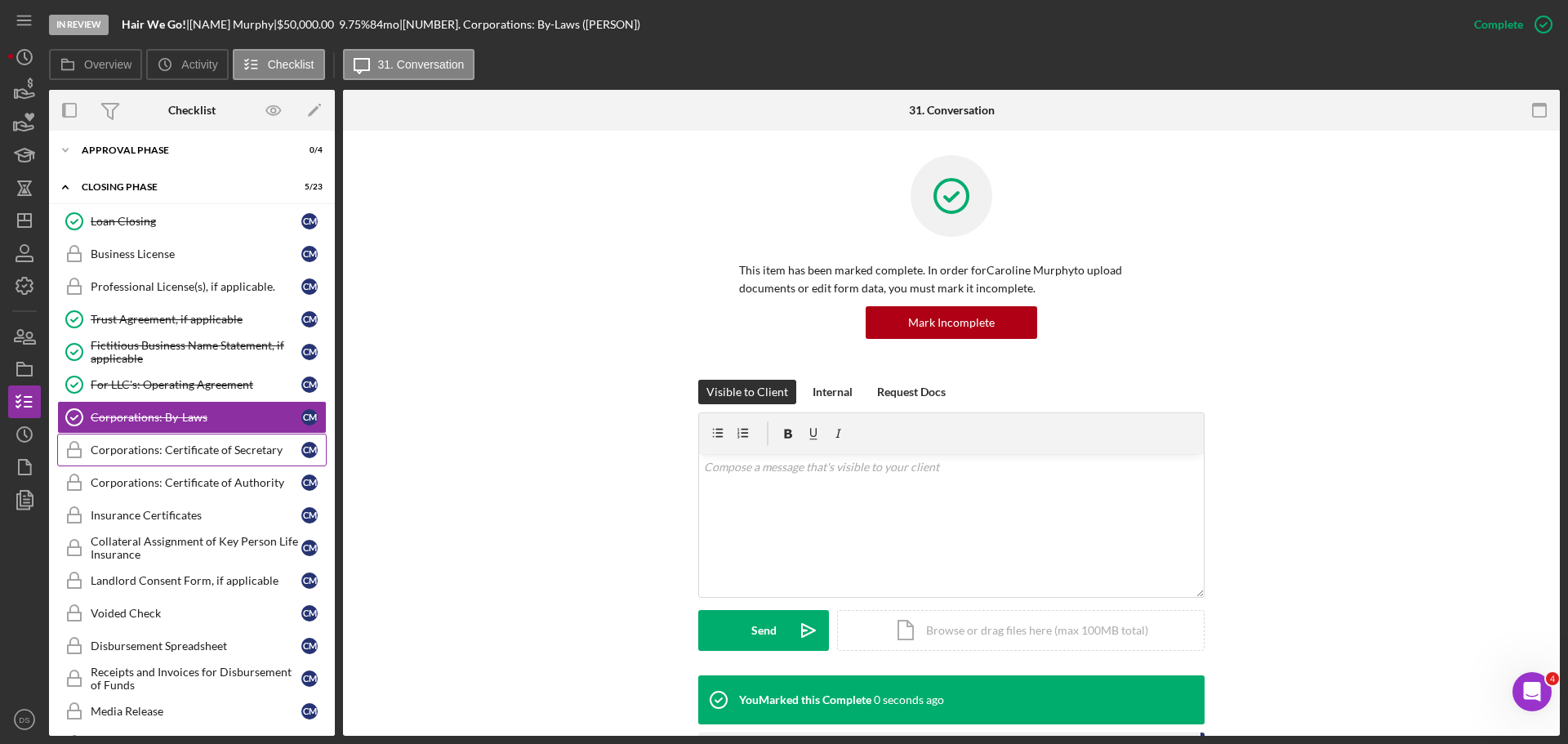 click on "Corporations: Certificate of Secretary" at bounding box center [196, 450] 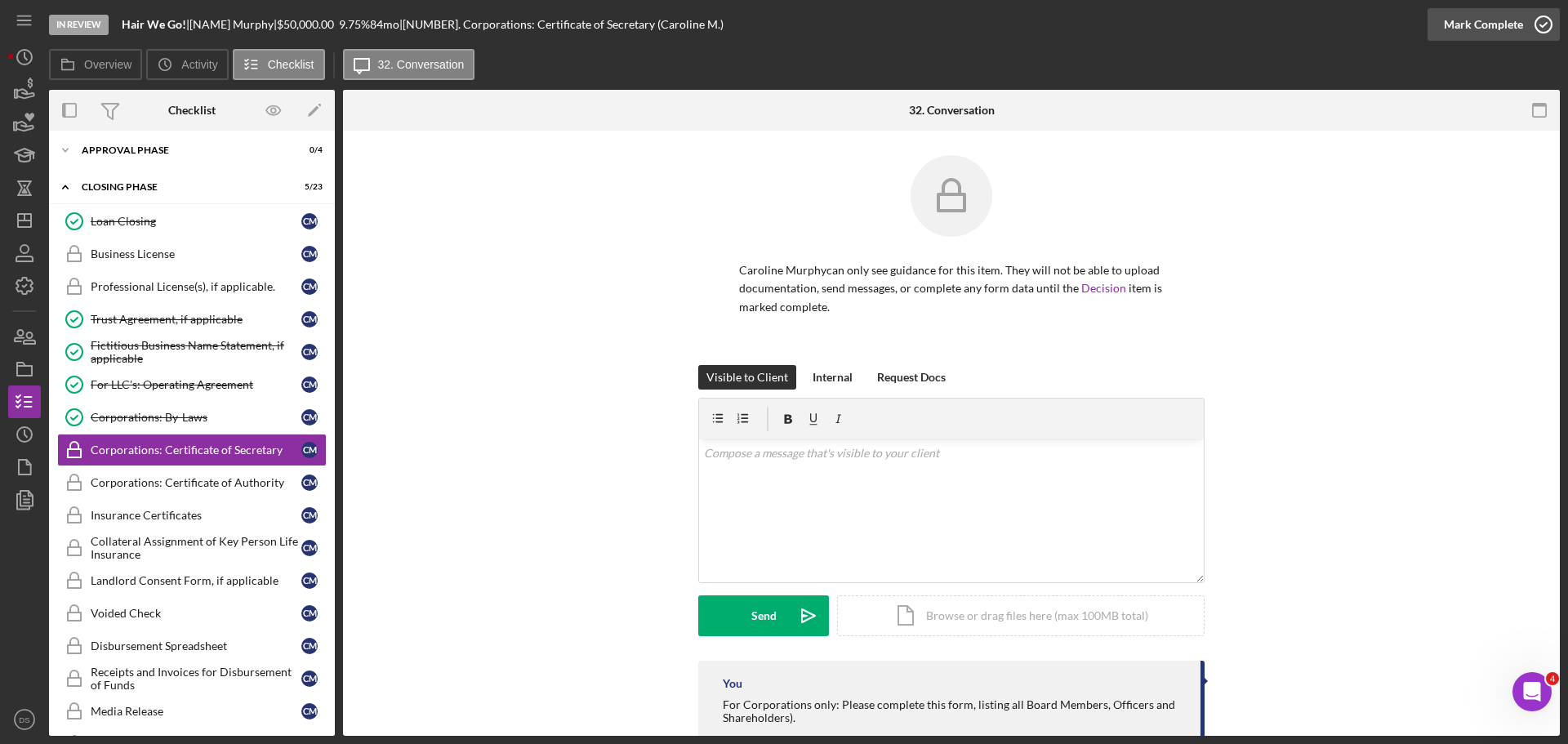 click 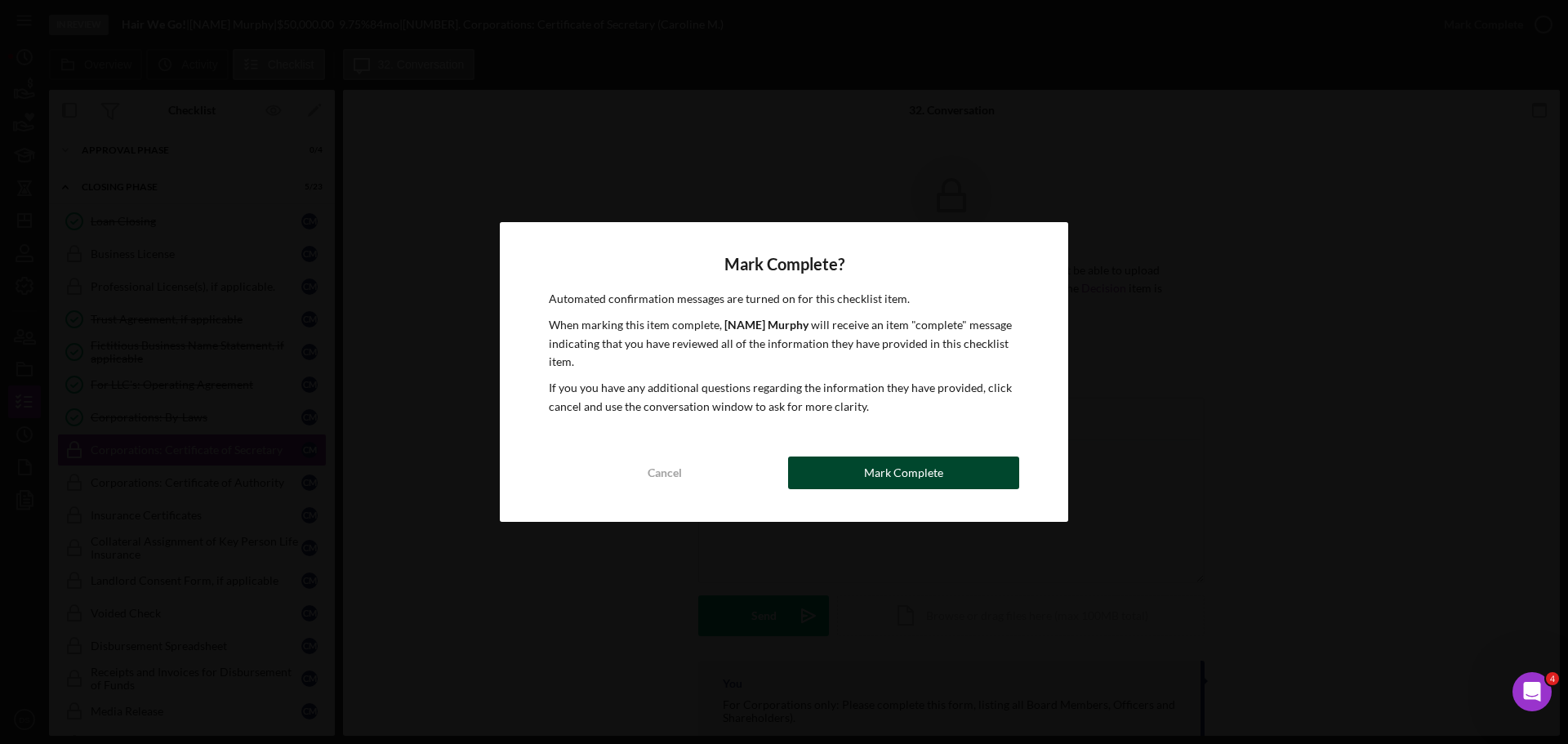 click on "Mark Complete" at bounding box center [903, 473] 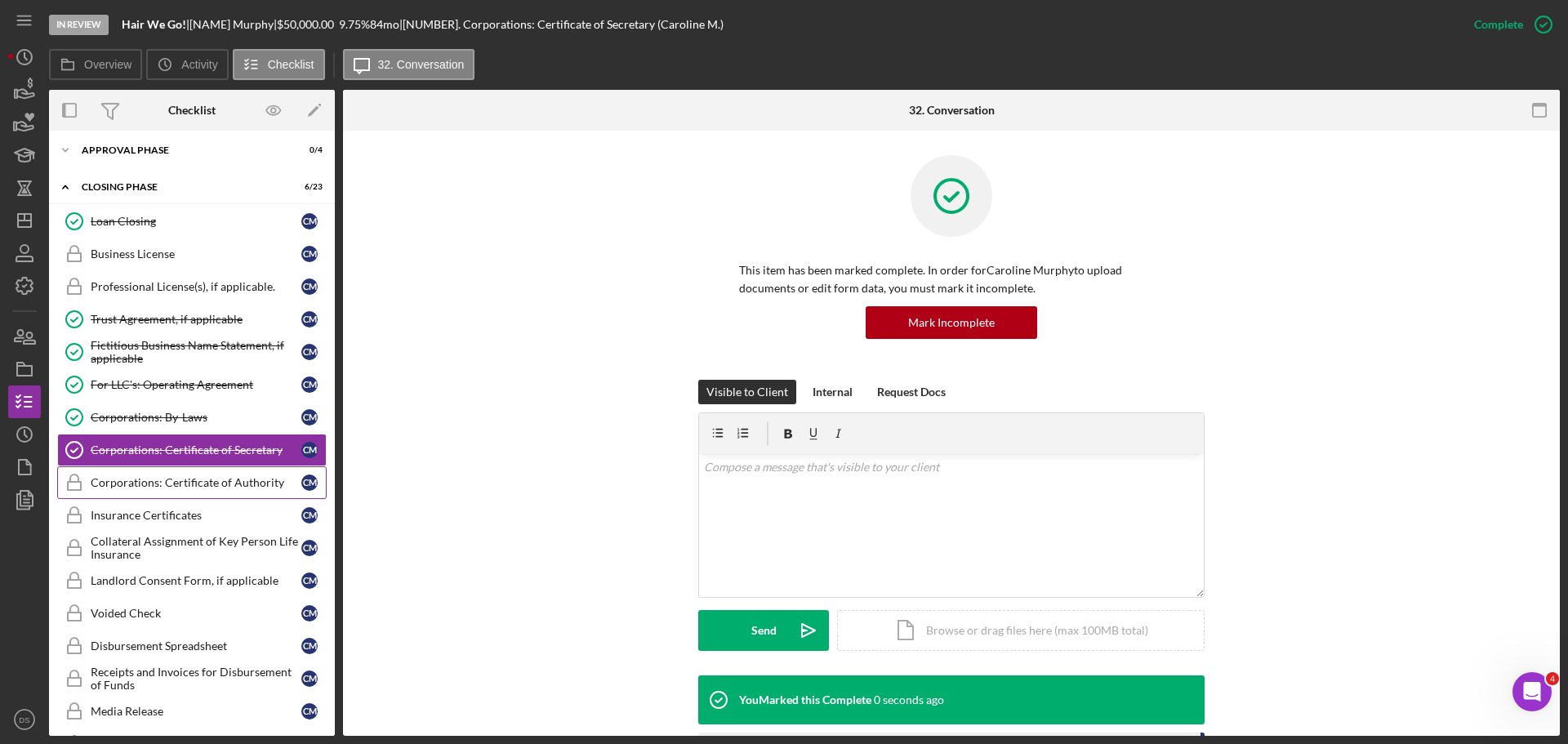 click on "Corporations: Certificate of Authority Corporations: Certificate of Authority C M" at bounding box center [192, 483] 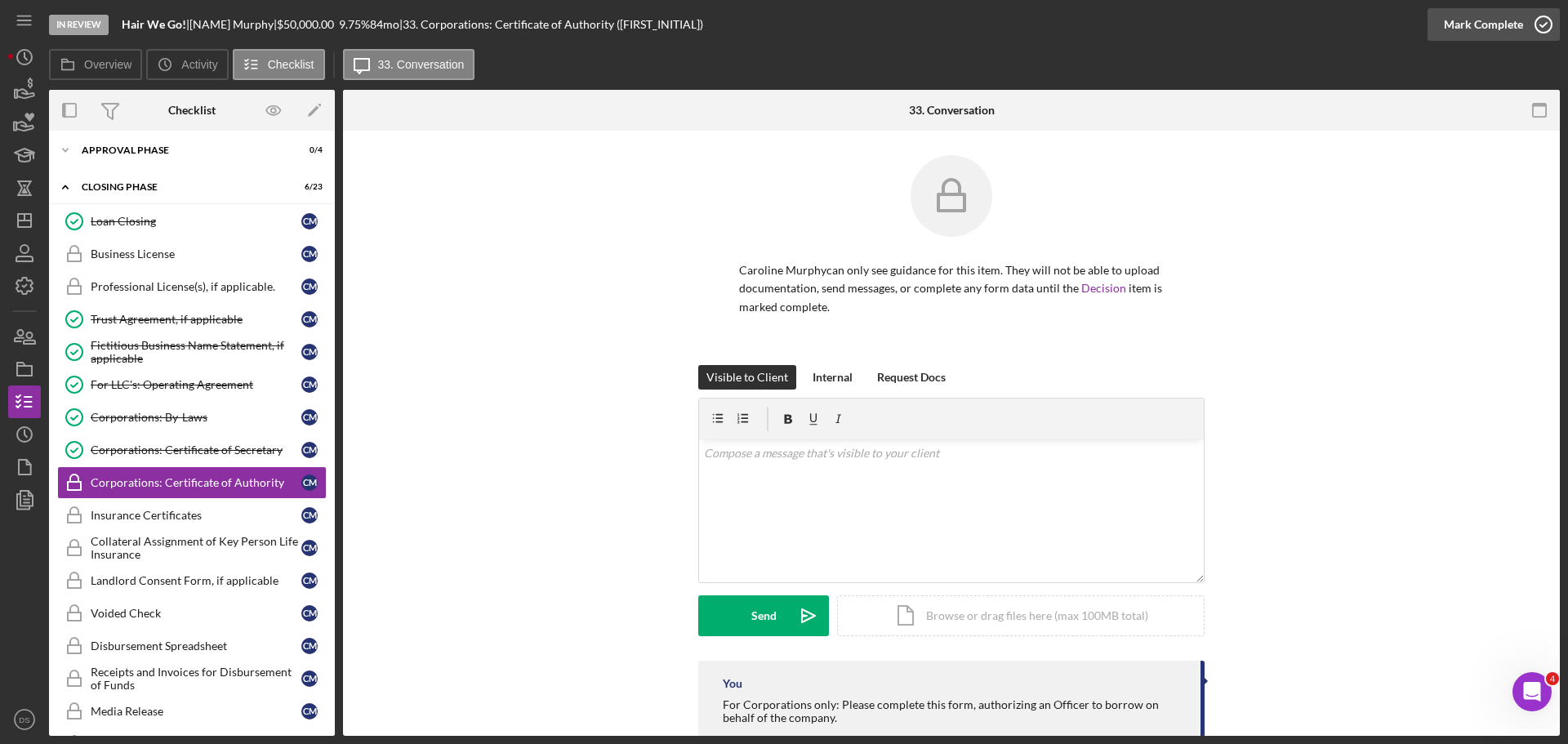 click 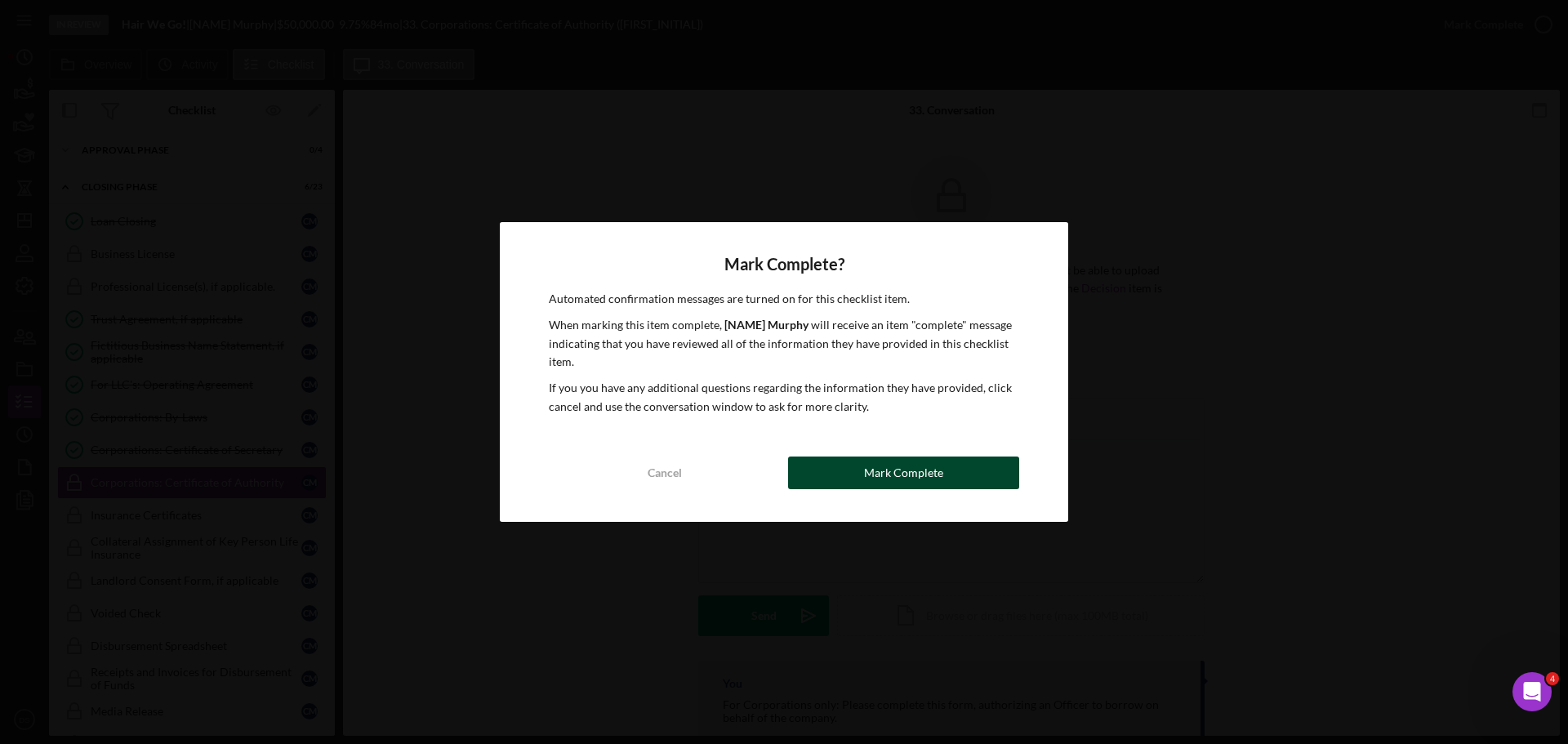 click on "Mark Complete" at bounding box center (903, 473) 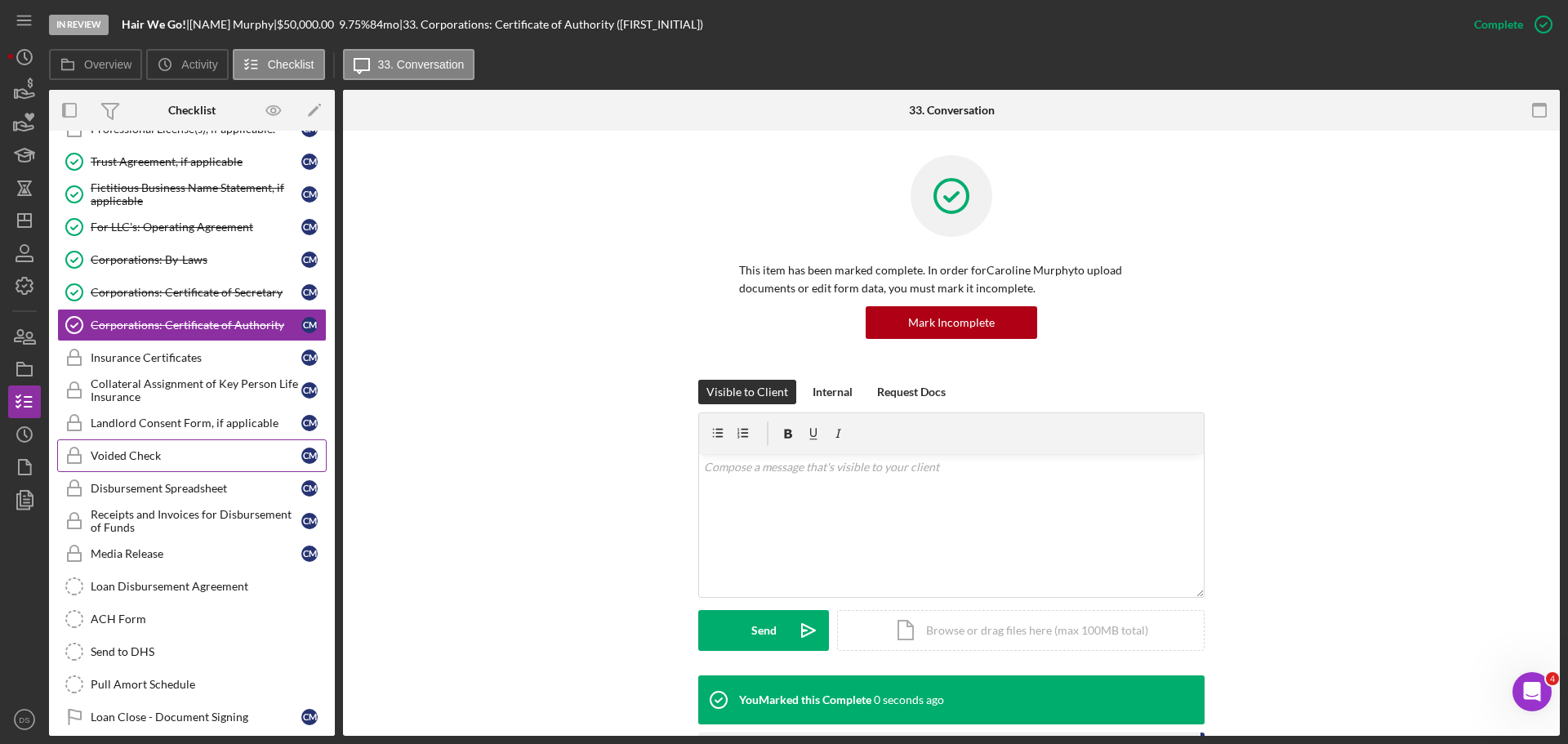 scroll, scrollTop: 949, scrollLeft: 0, axis: vertical 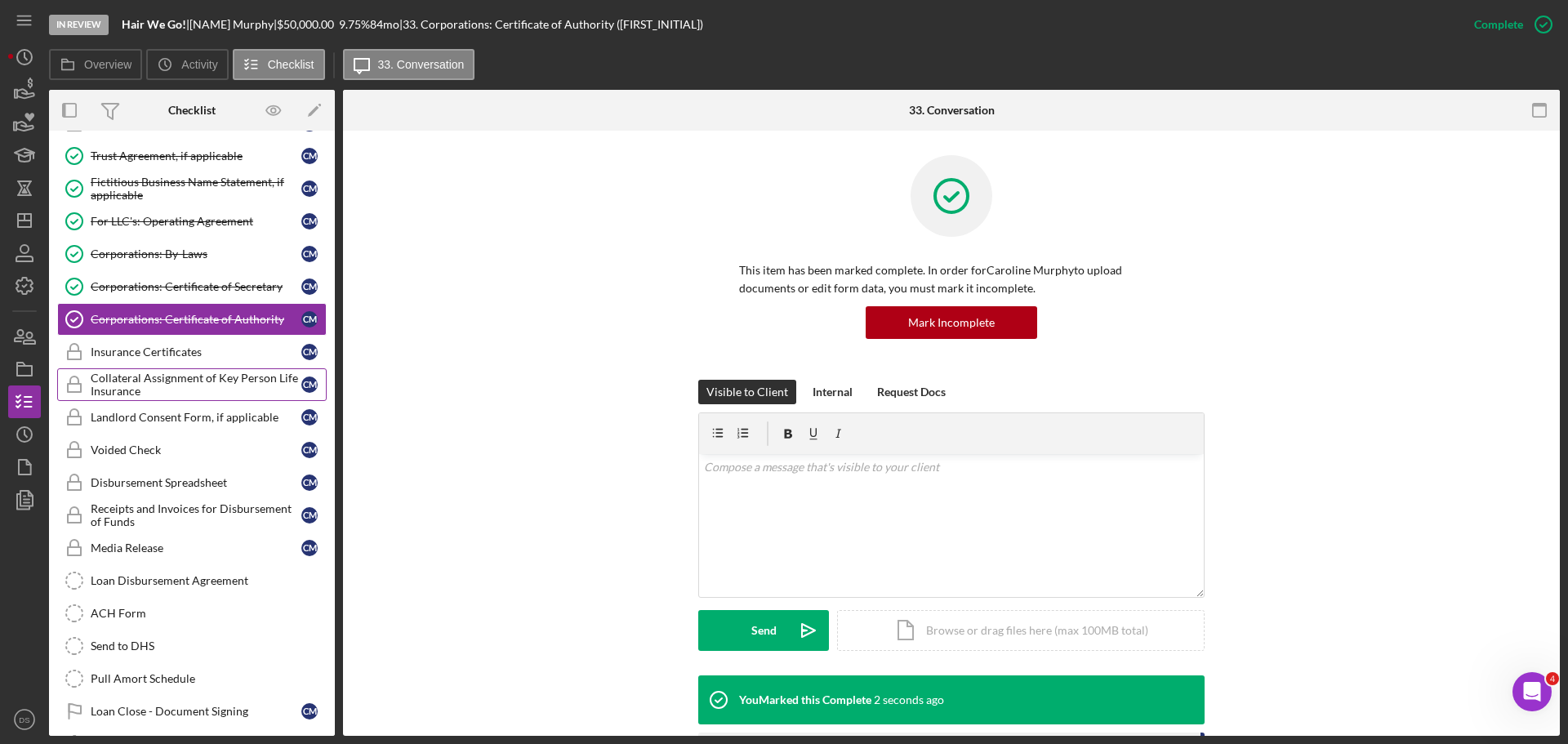click on "Collateral Assignment of Key Person Life Insurance" at bounding box center [196, 385] 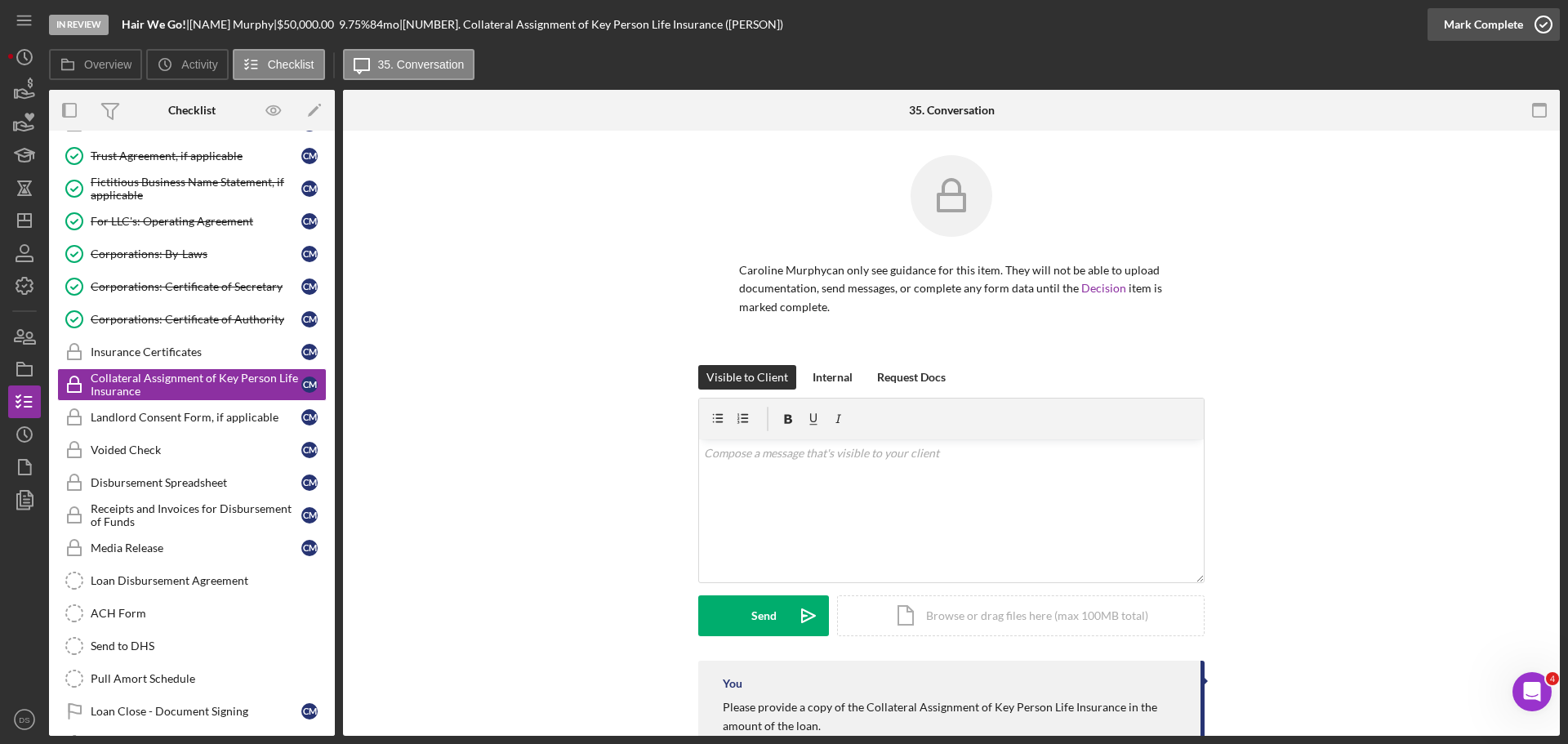 click 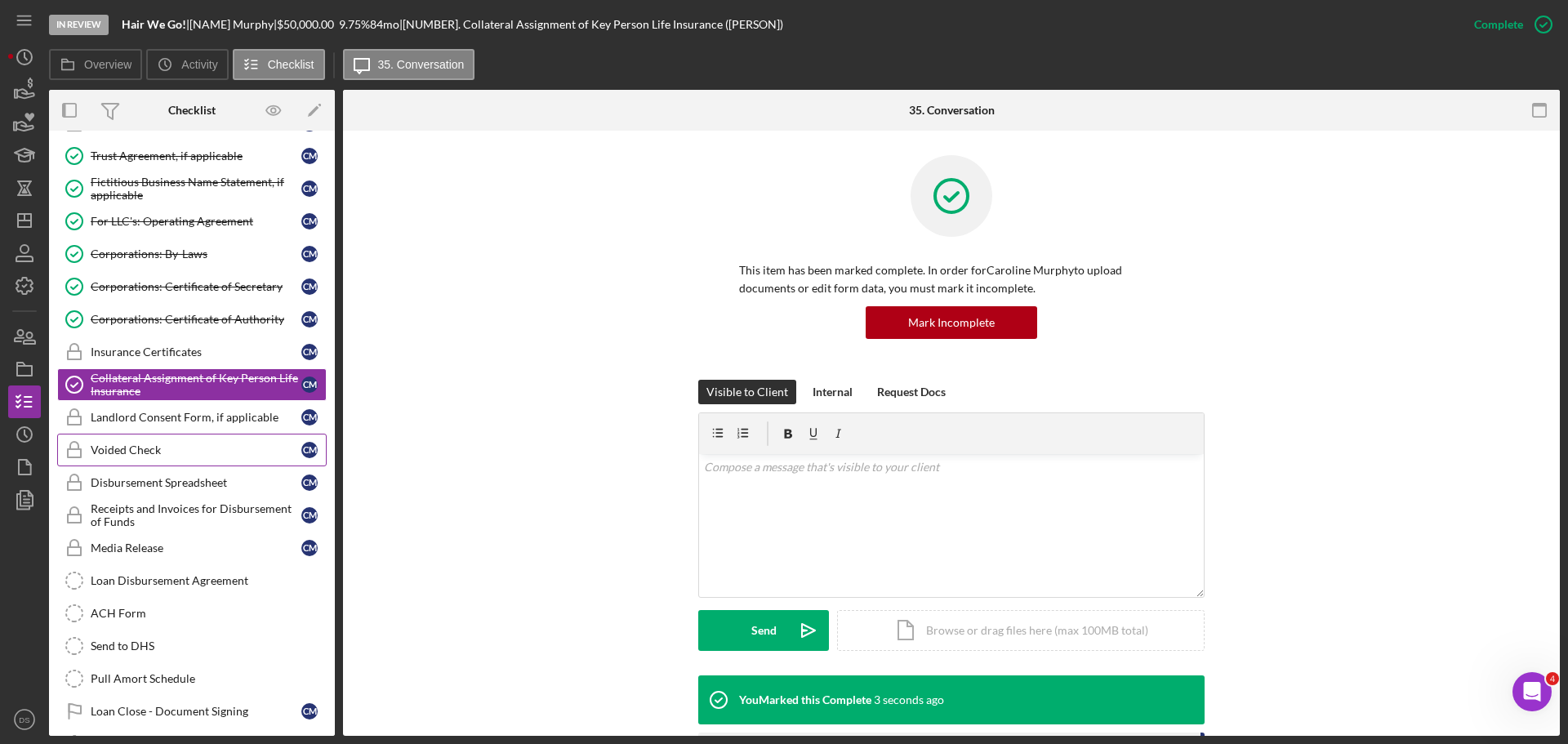 click on "Voided Check" at bounding box center (196, 450) 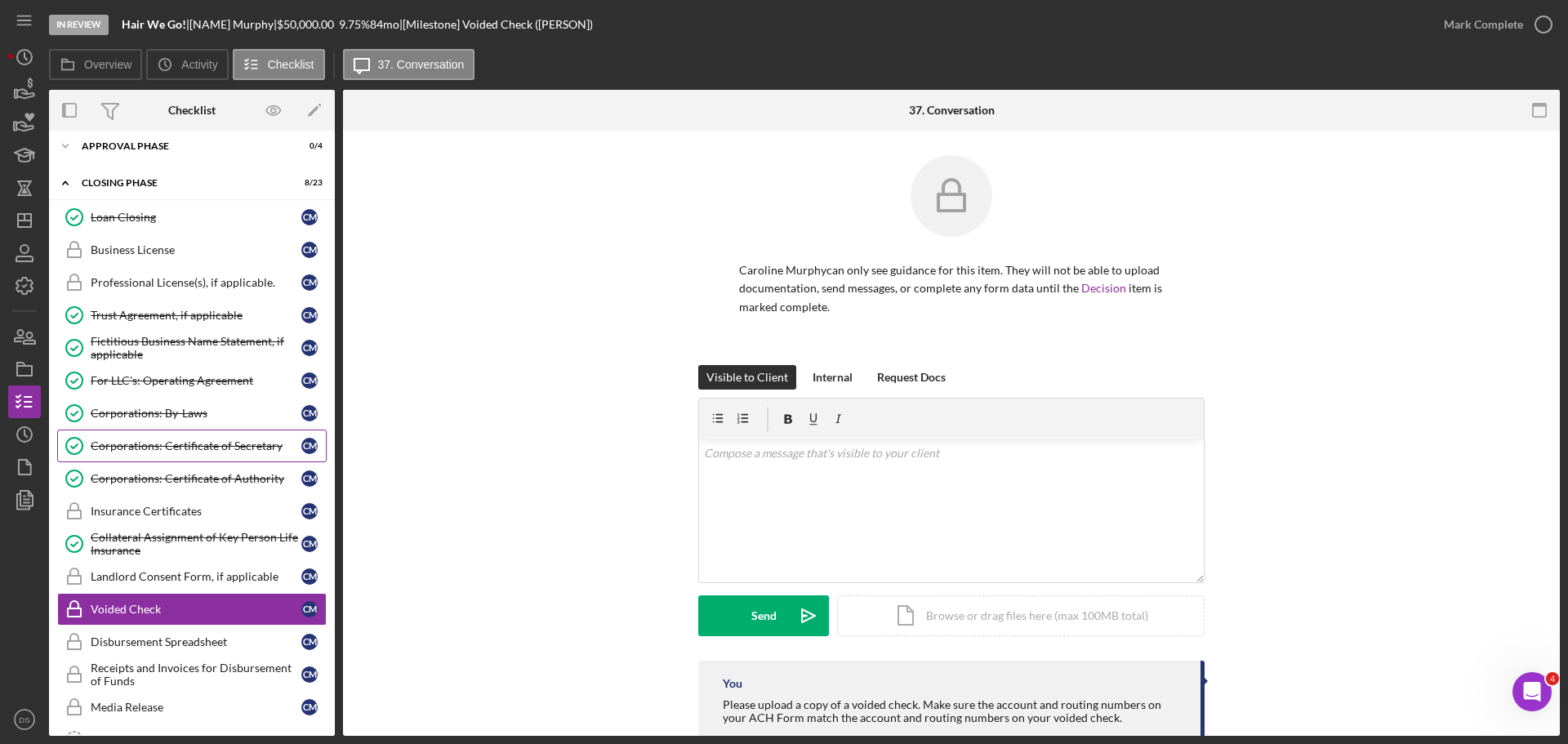 scroll, scrollTop: 786, scrollLeft: 0, axis: vertical 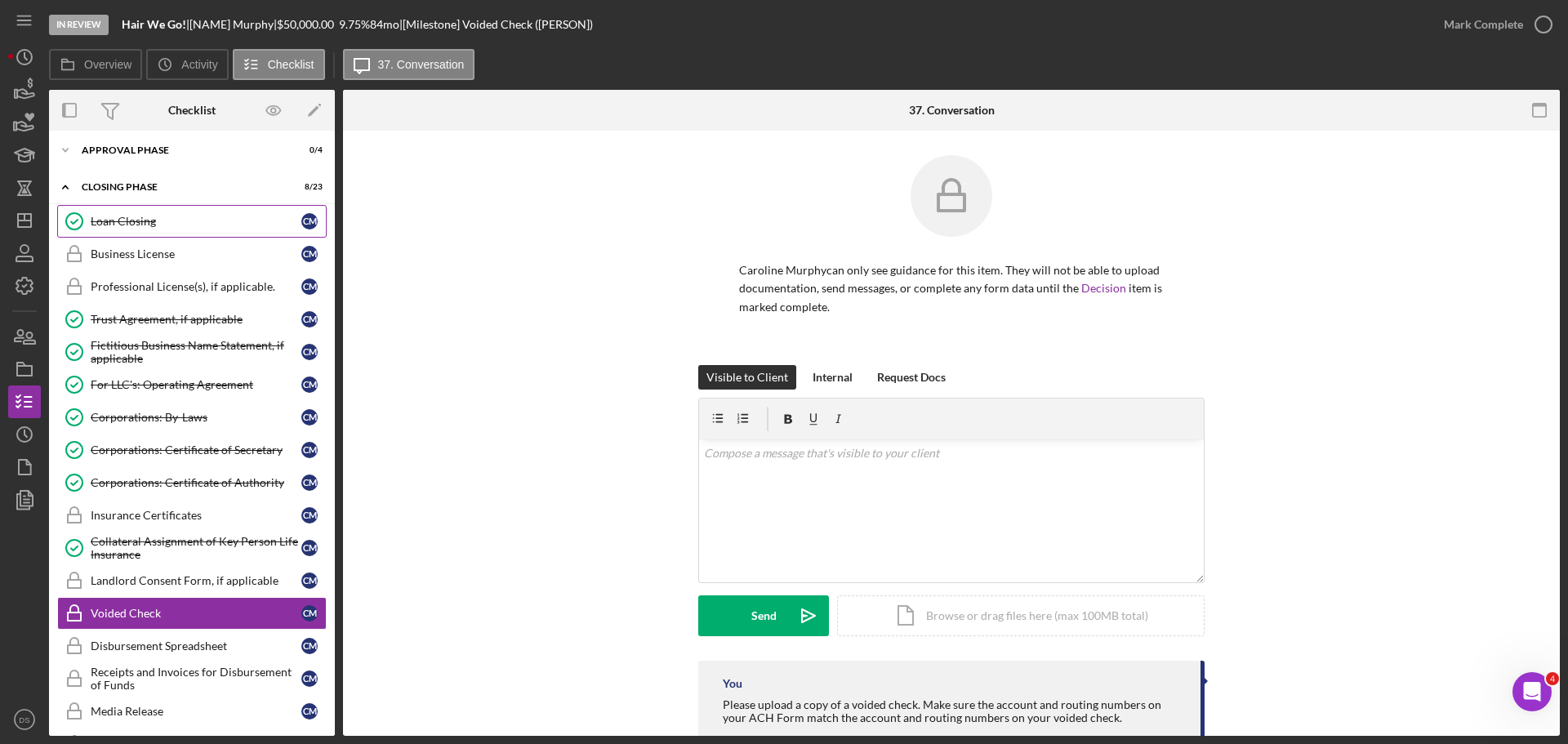 click on "Loan Closing" at bounding box center [196, 221] 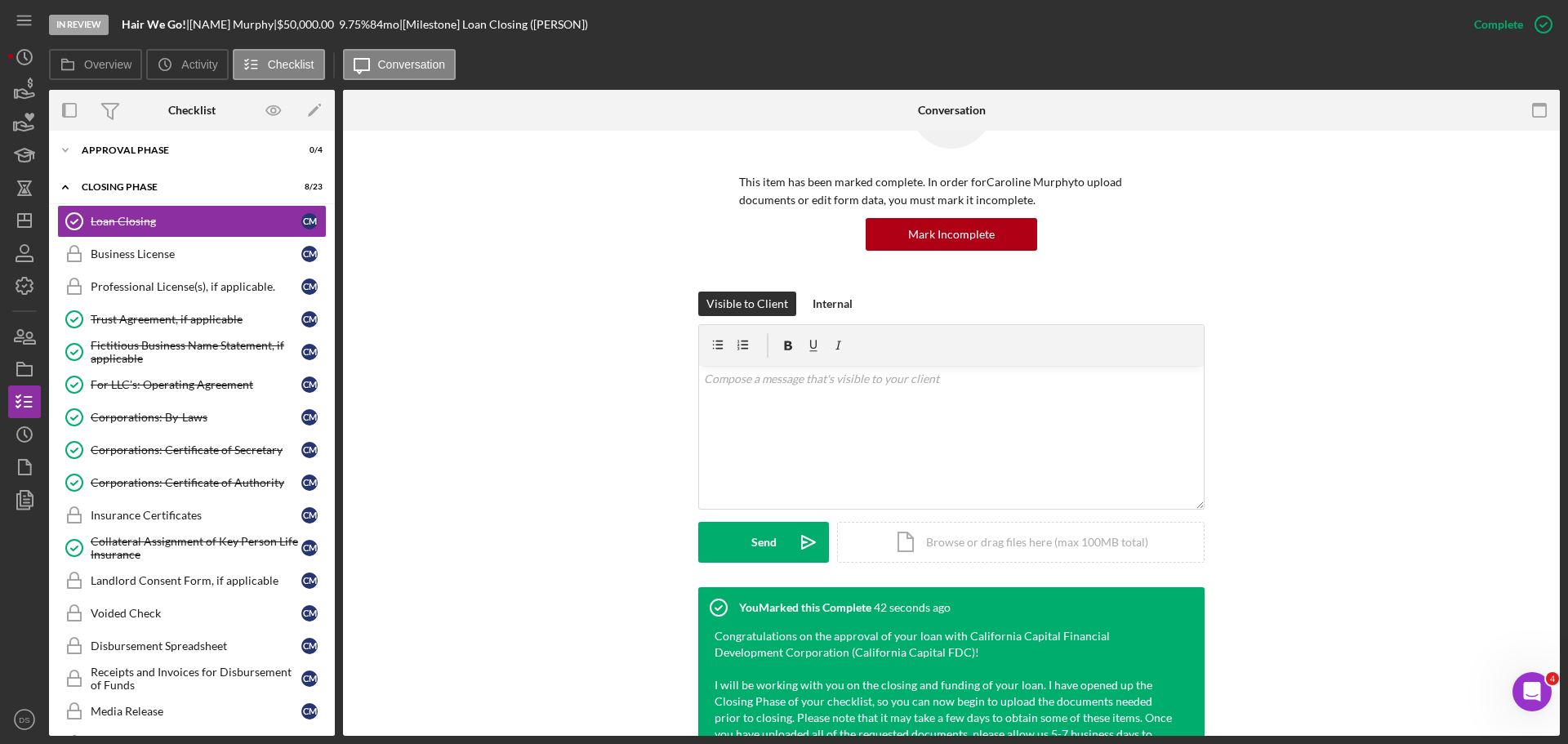 scroll, scrollTop: 82, scrollLeft: 0, axis: vertical 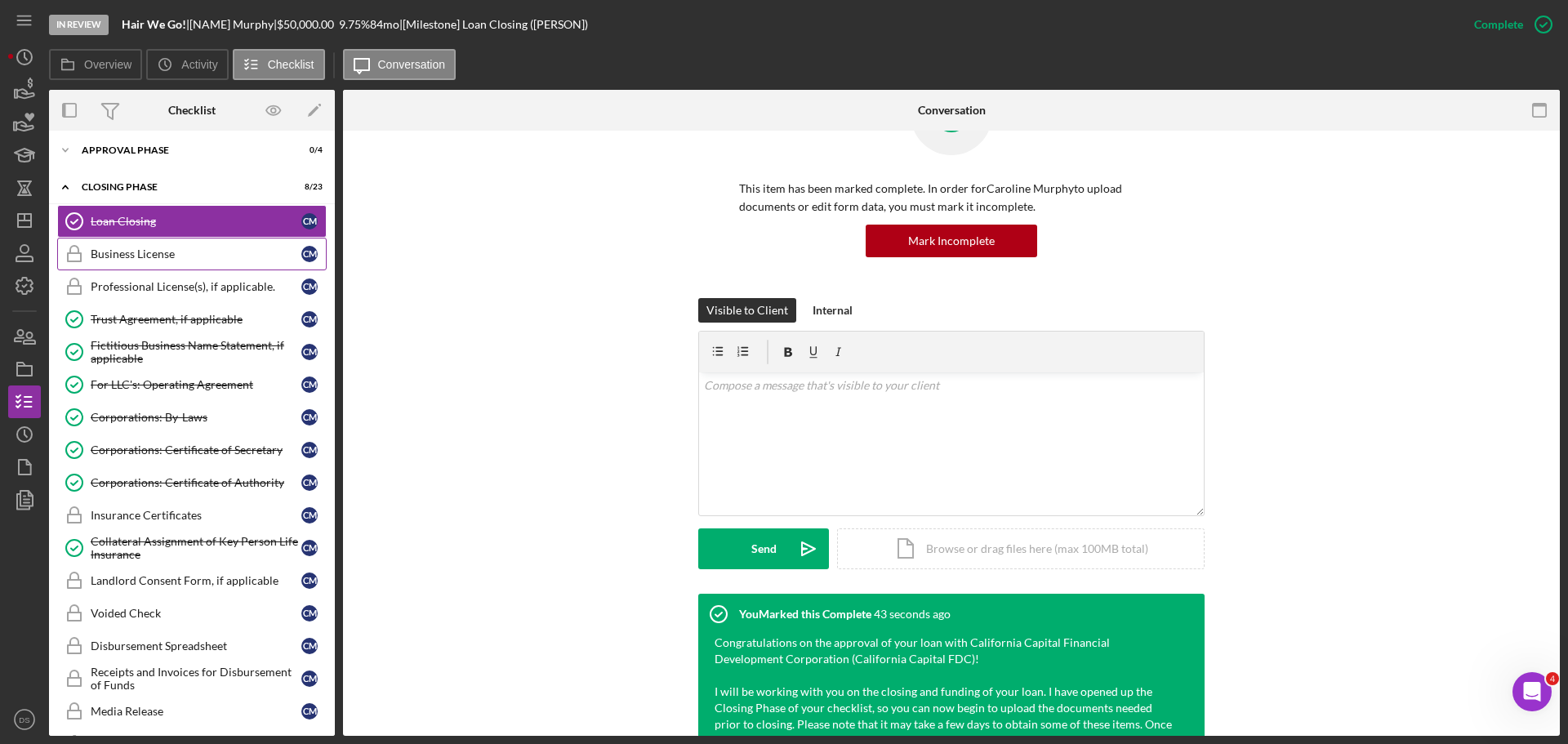 click on "Business License" at bounding box center (196, 254) 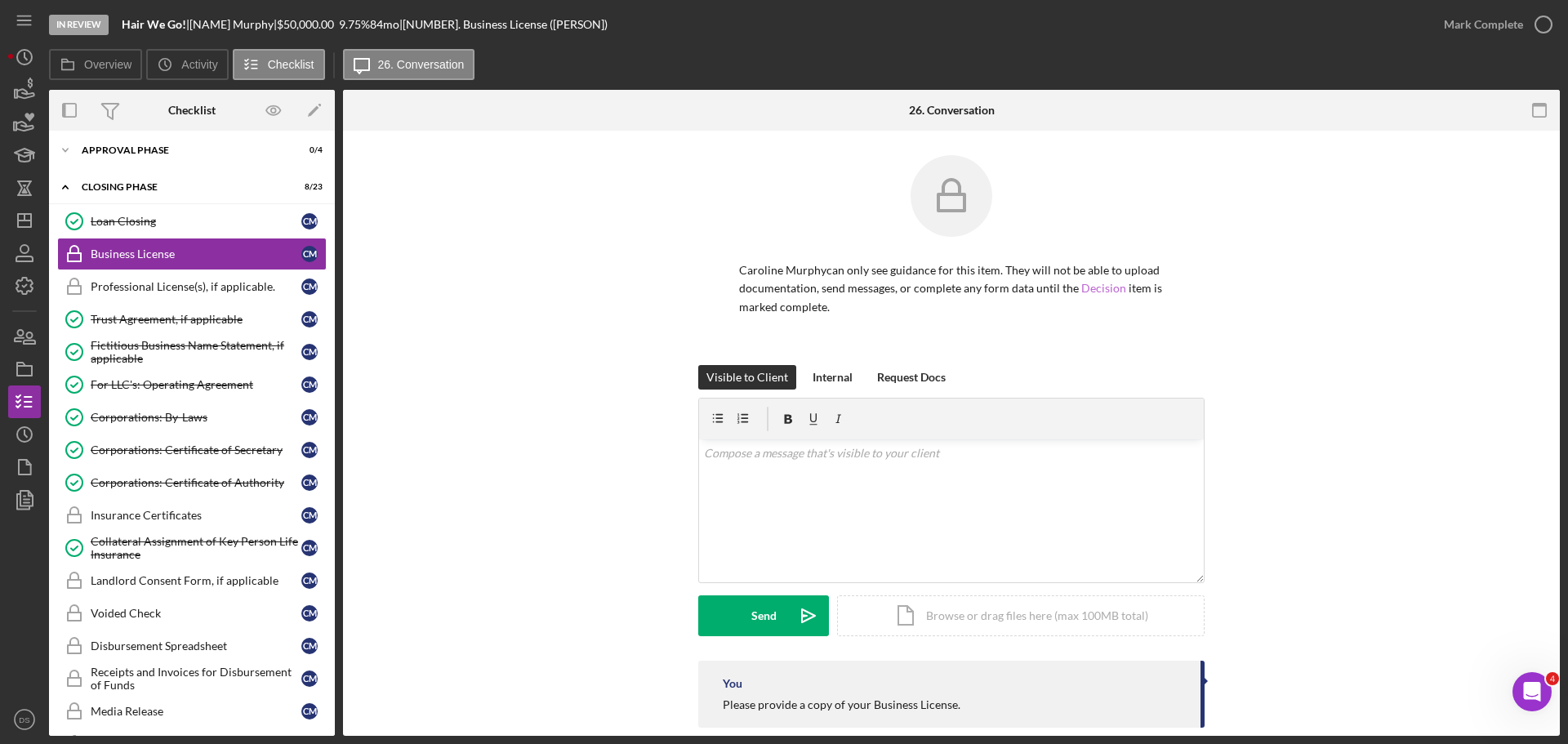 click on "Decision" at bounding box center (1103, 287) 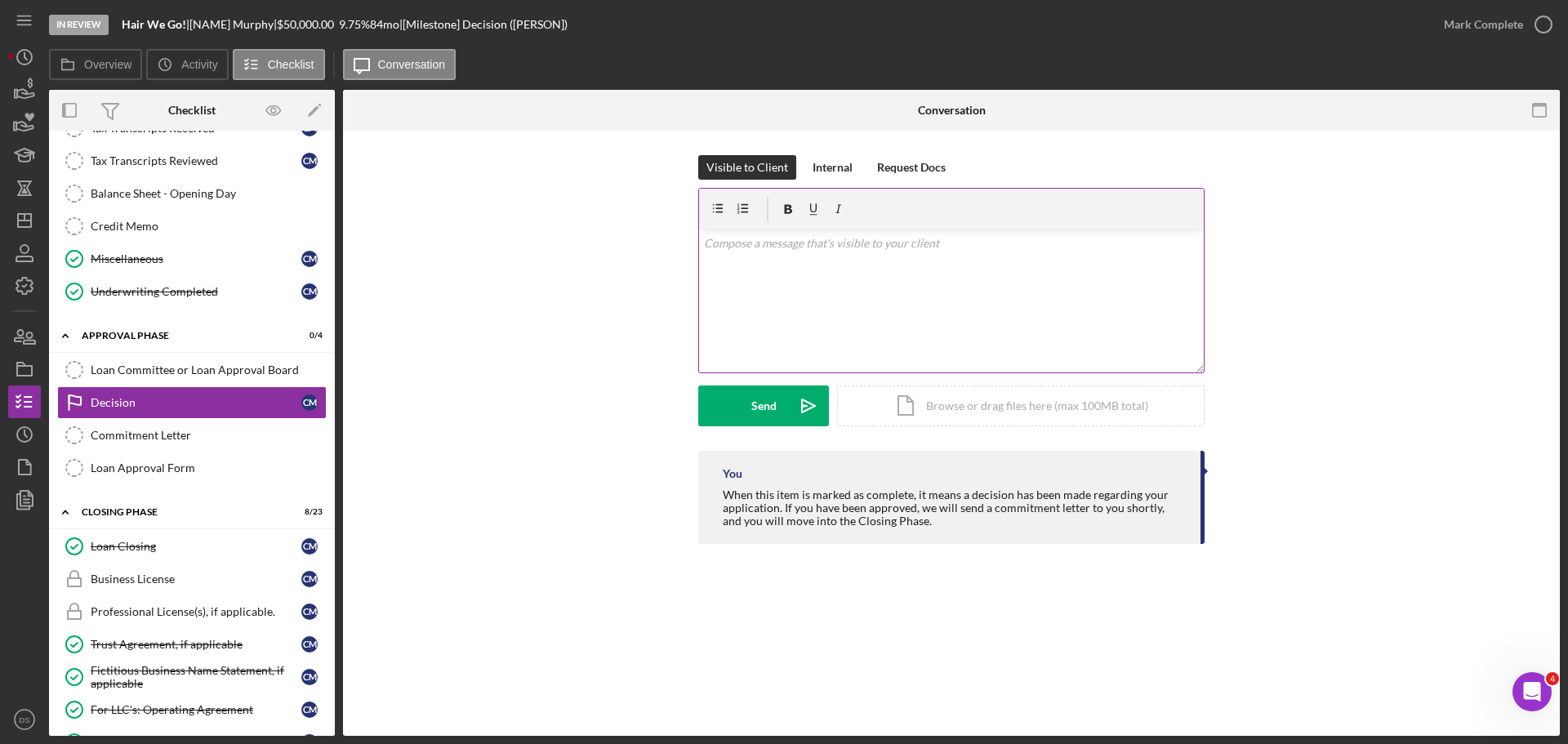 scroll, scrollTop: 570, scrollLeft: 0, axis: vertical 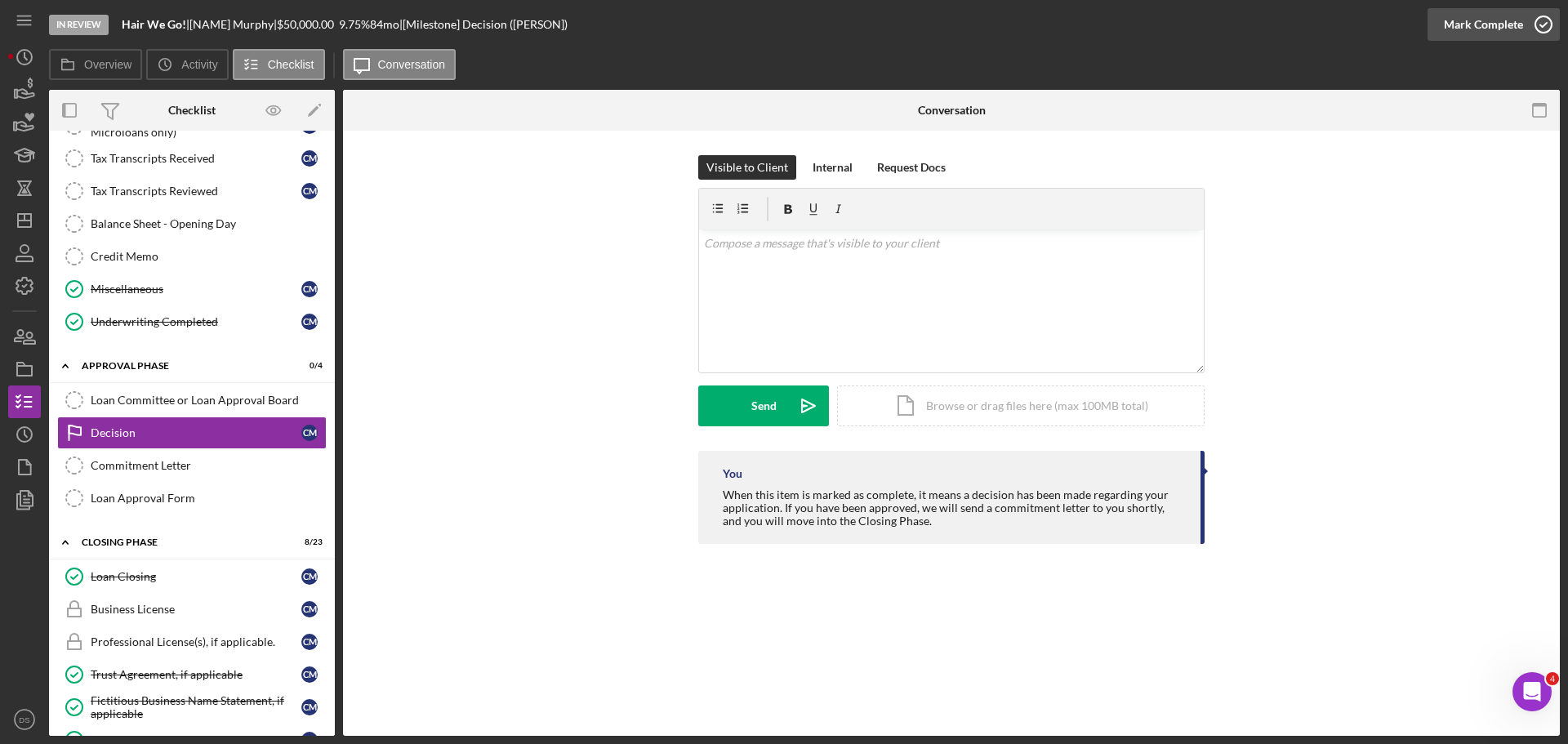 click 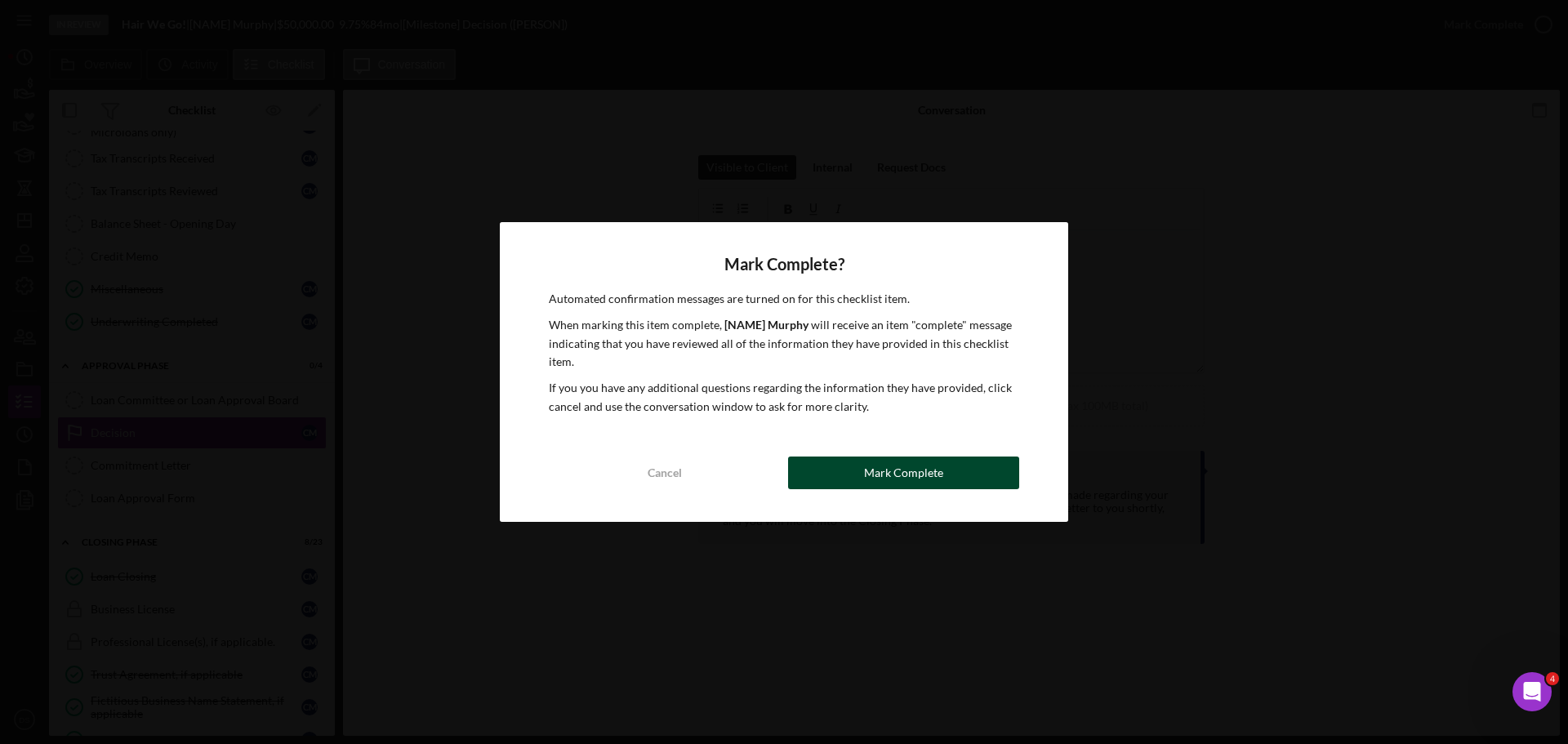 click on "Mark Complete" at bounding box center [903, 473] 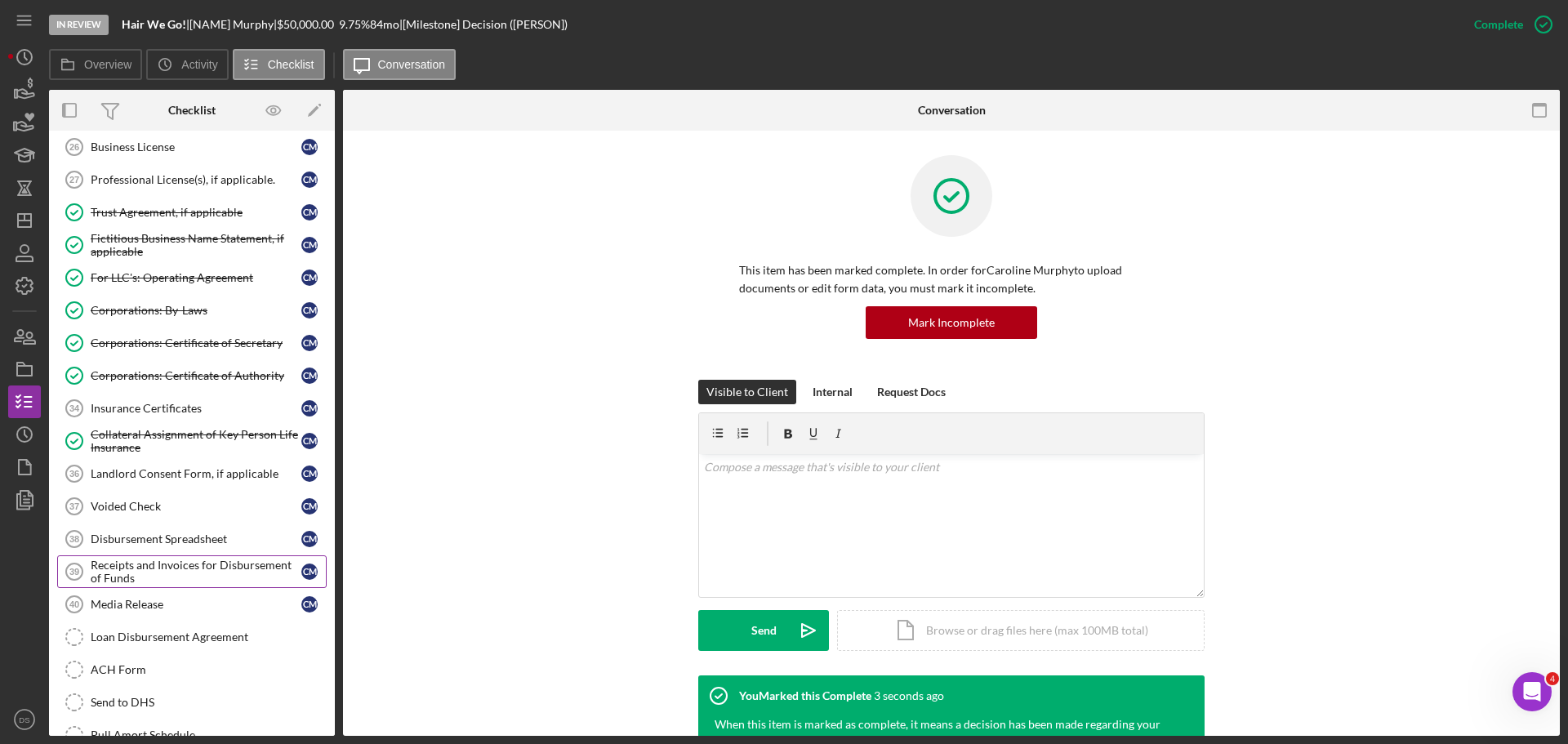 scroll, scrollTop: 1142, scrollLeft: 0, axis: vertical 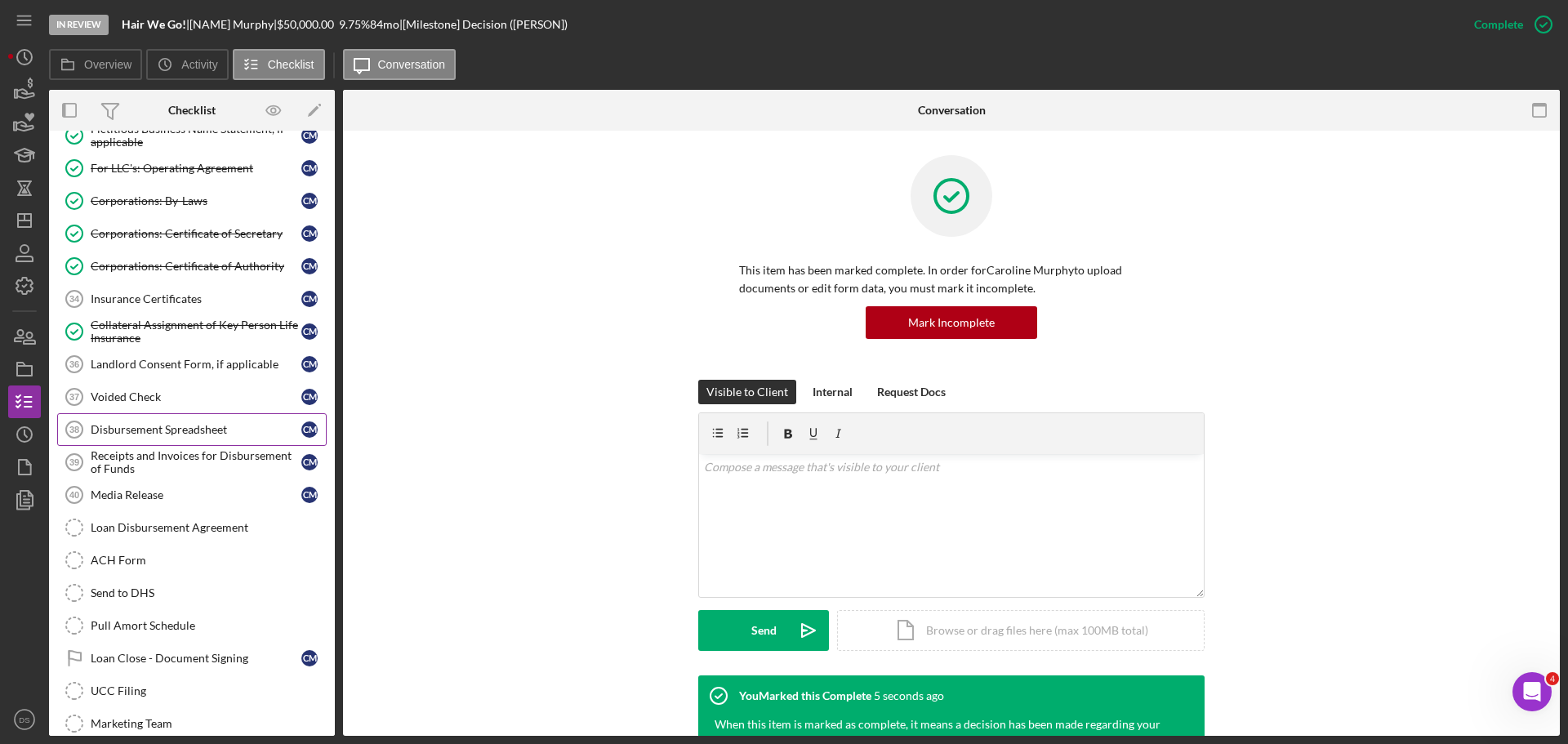 click on "Disbursement Spreadsheet" at bounding box center [196, 430] 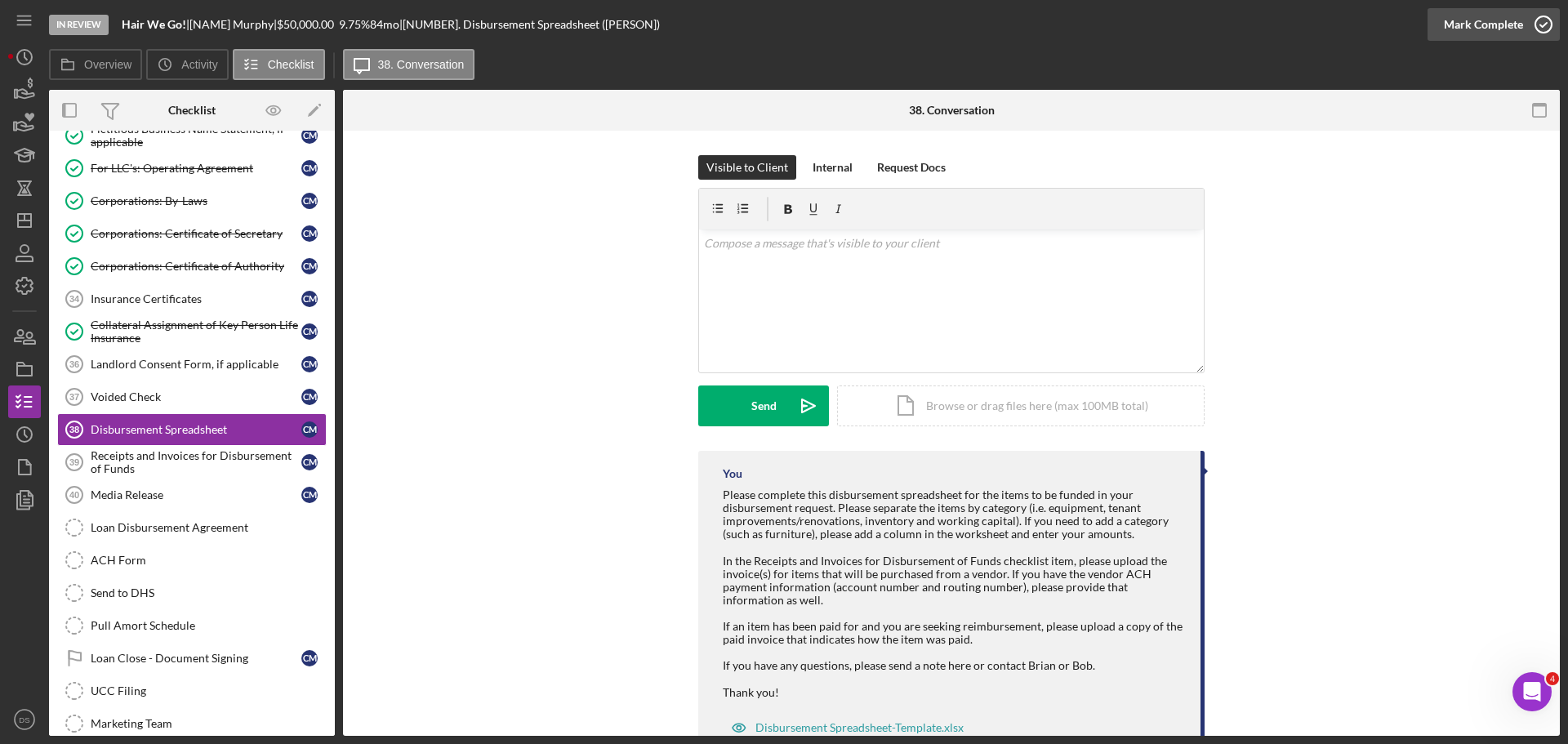 click 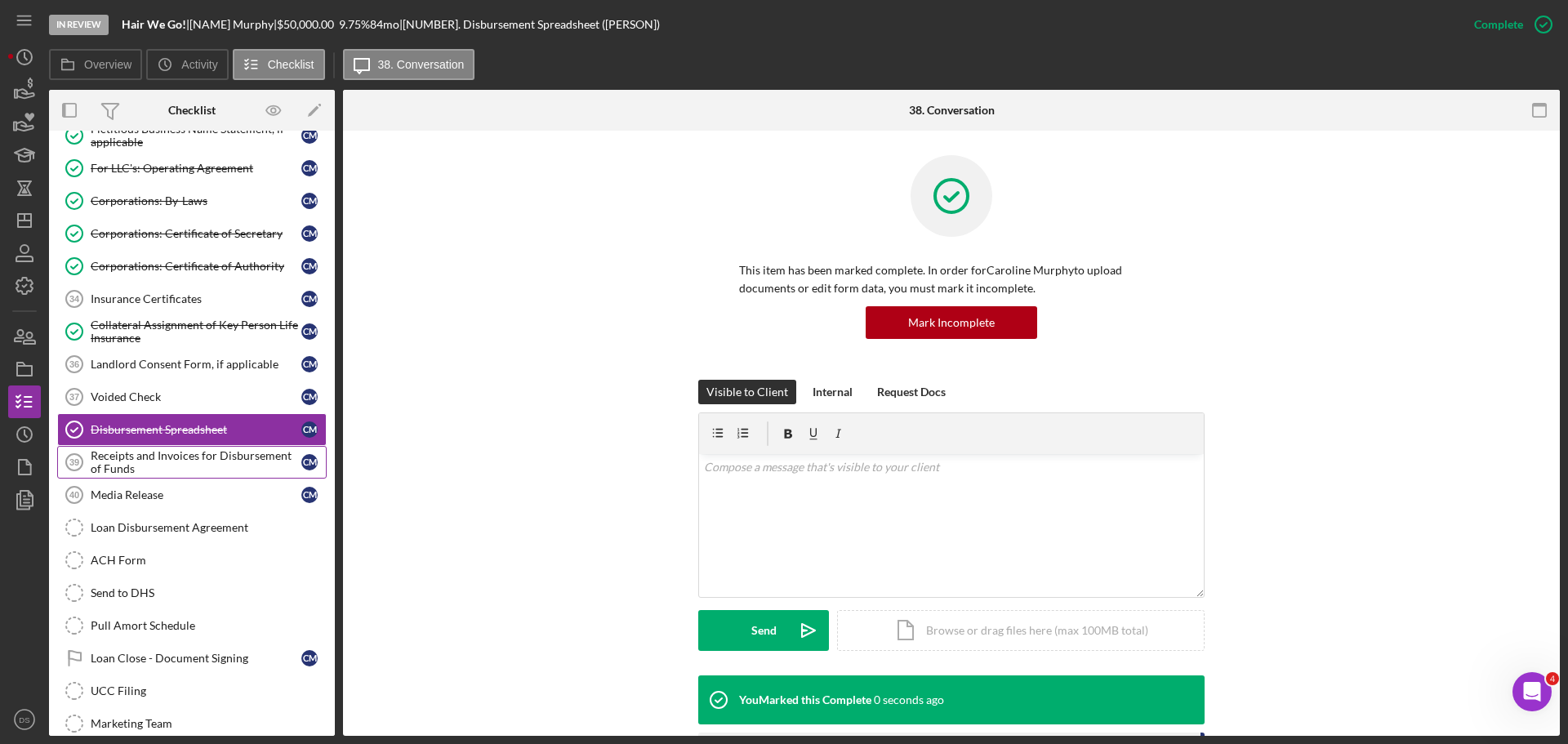click on "Receipts and Invoices for Disbursement of Funds" at bounding box center (196, 462) 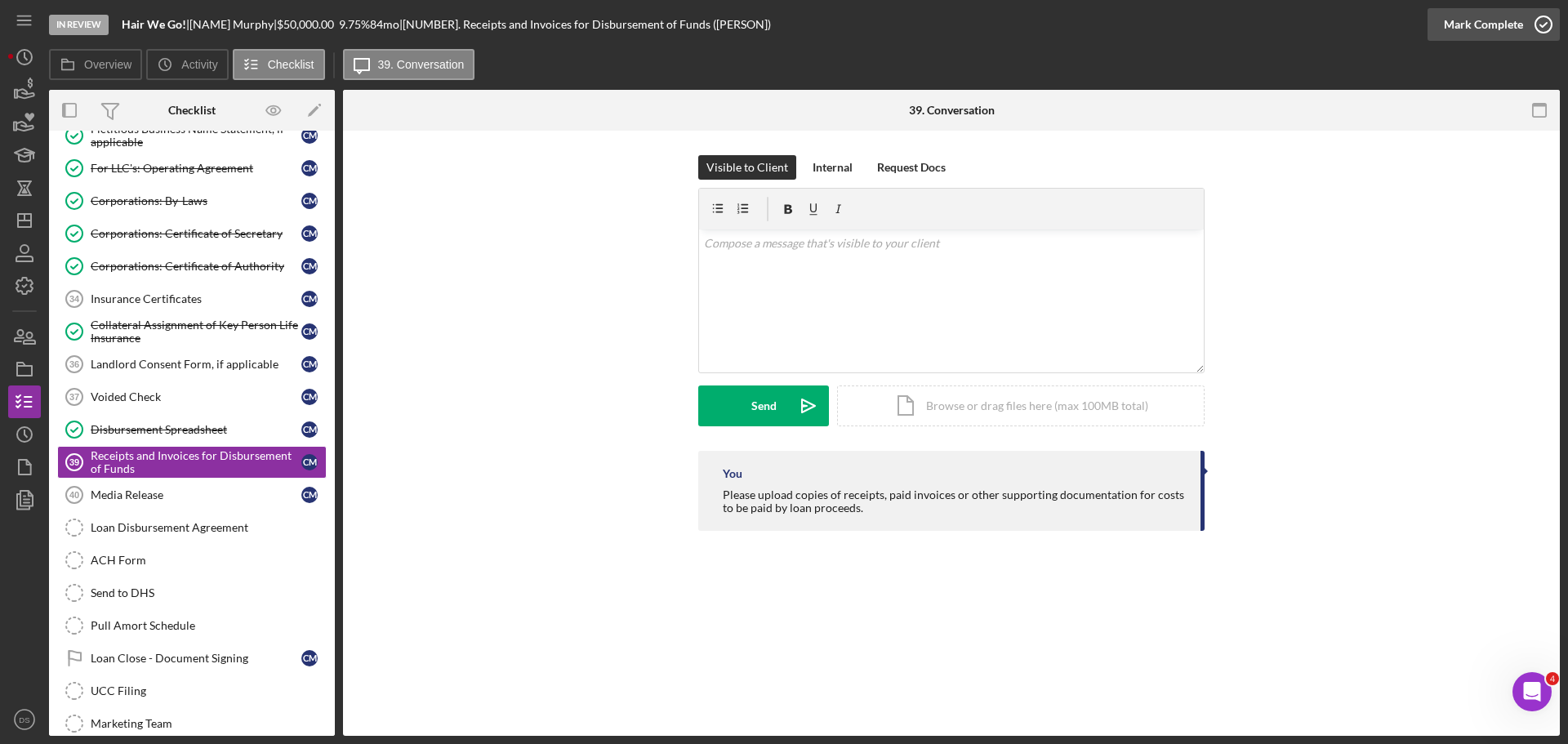click 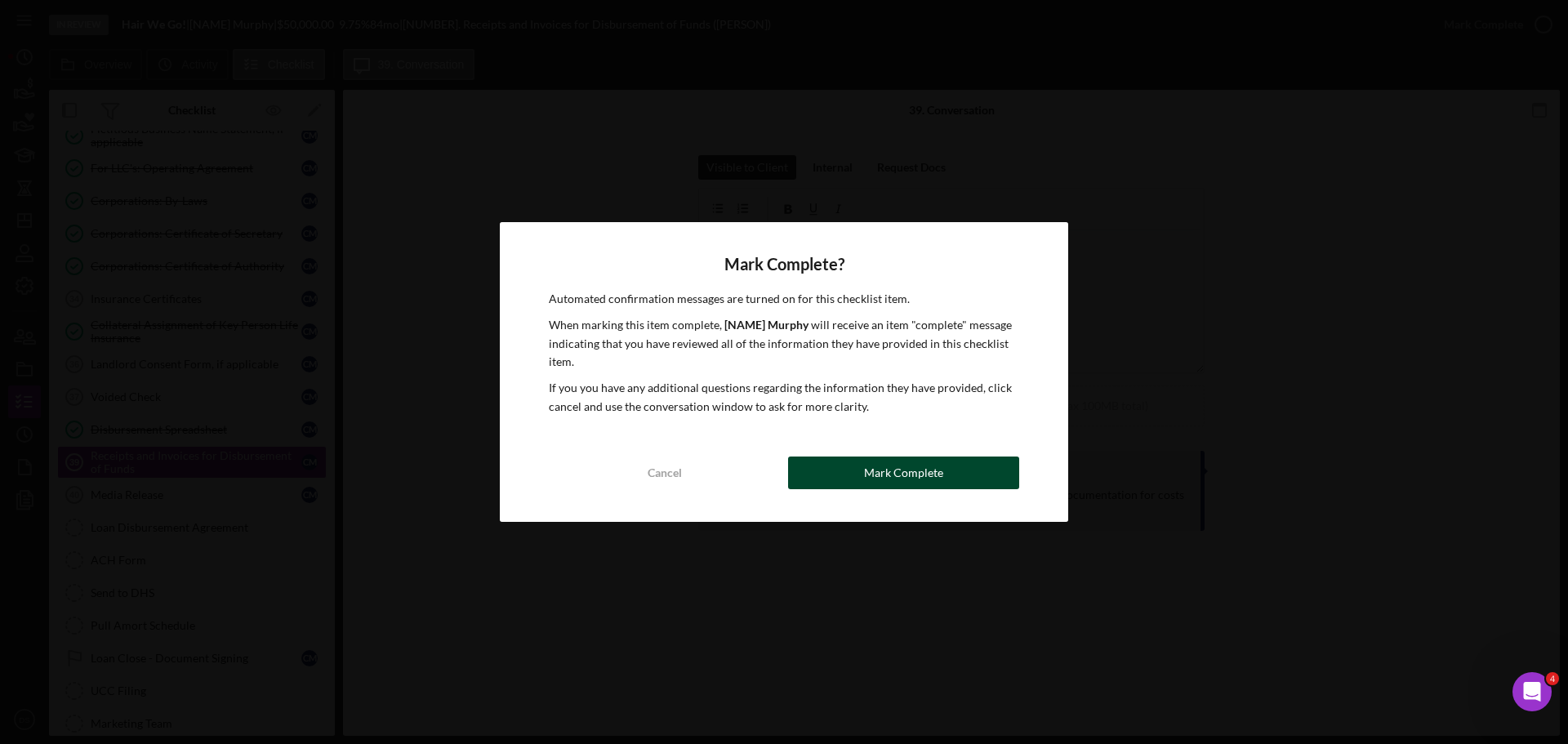 click on "Mark Complete" at bounding box center (903, 473) 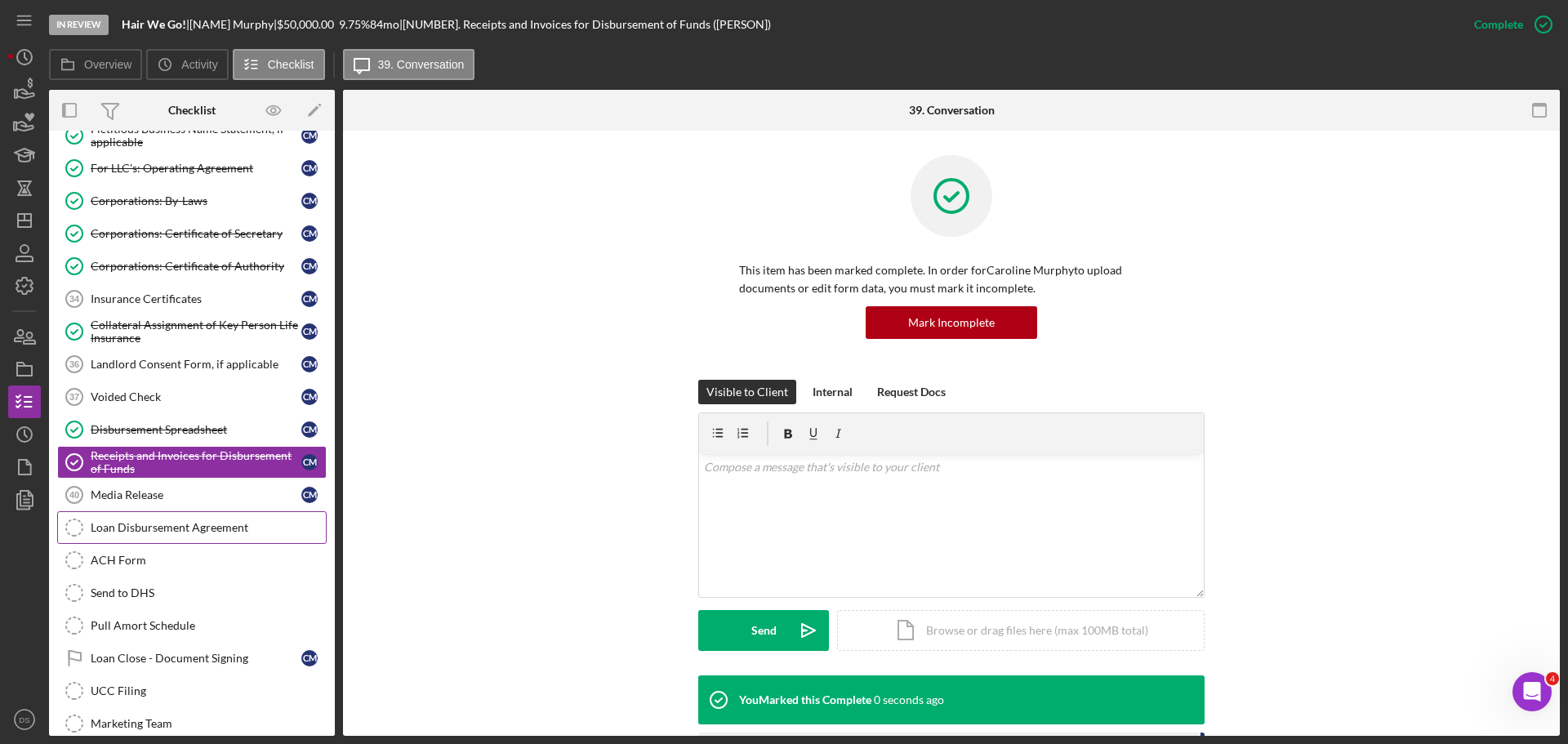 click on "Loan Disbursement Agreement" at bounding box center (208, 528) 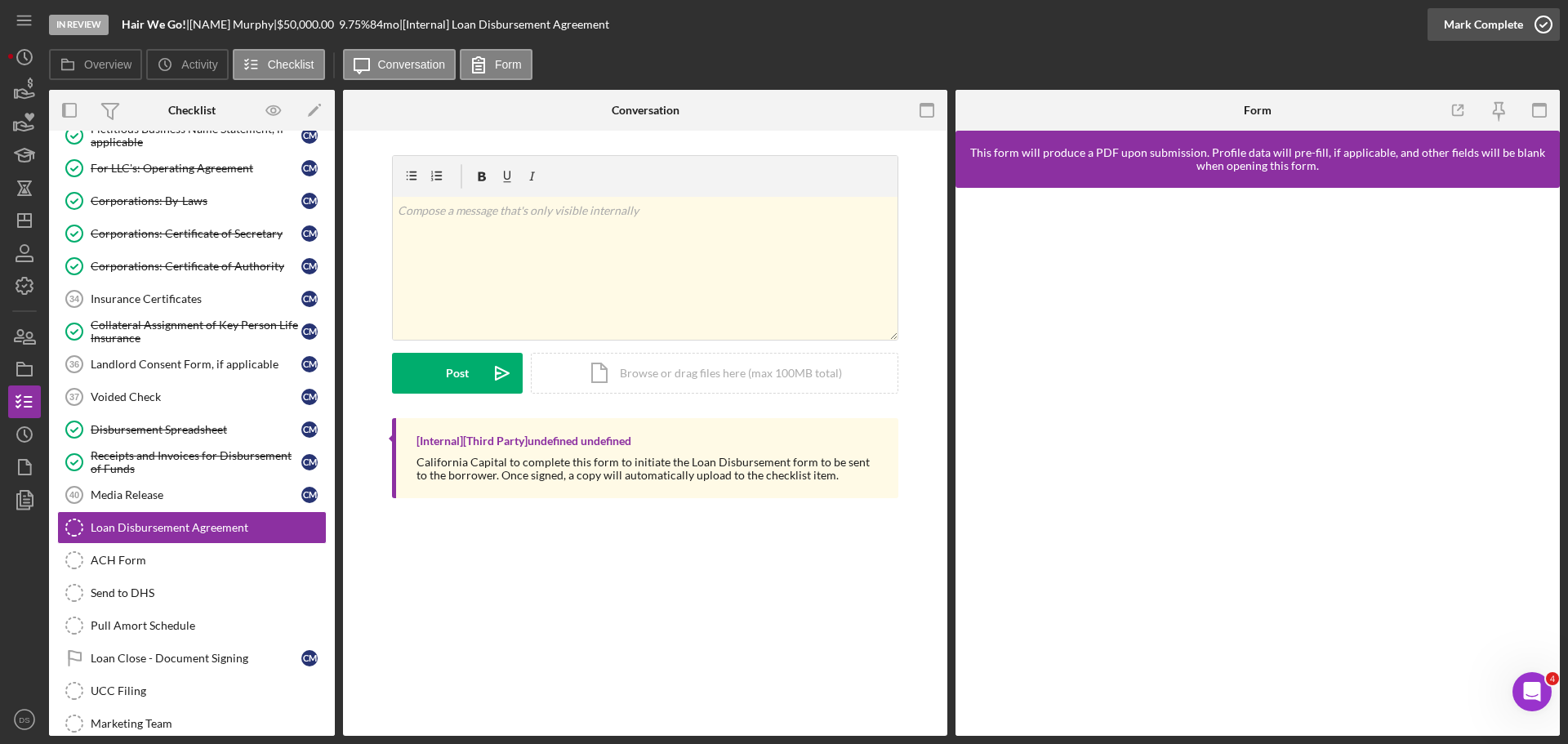 click 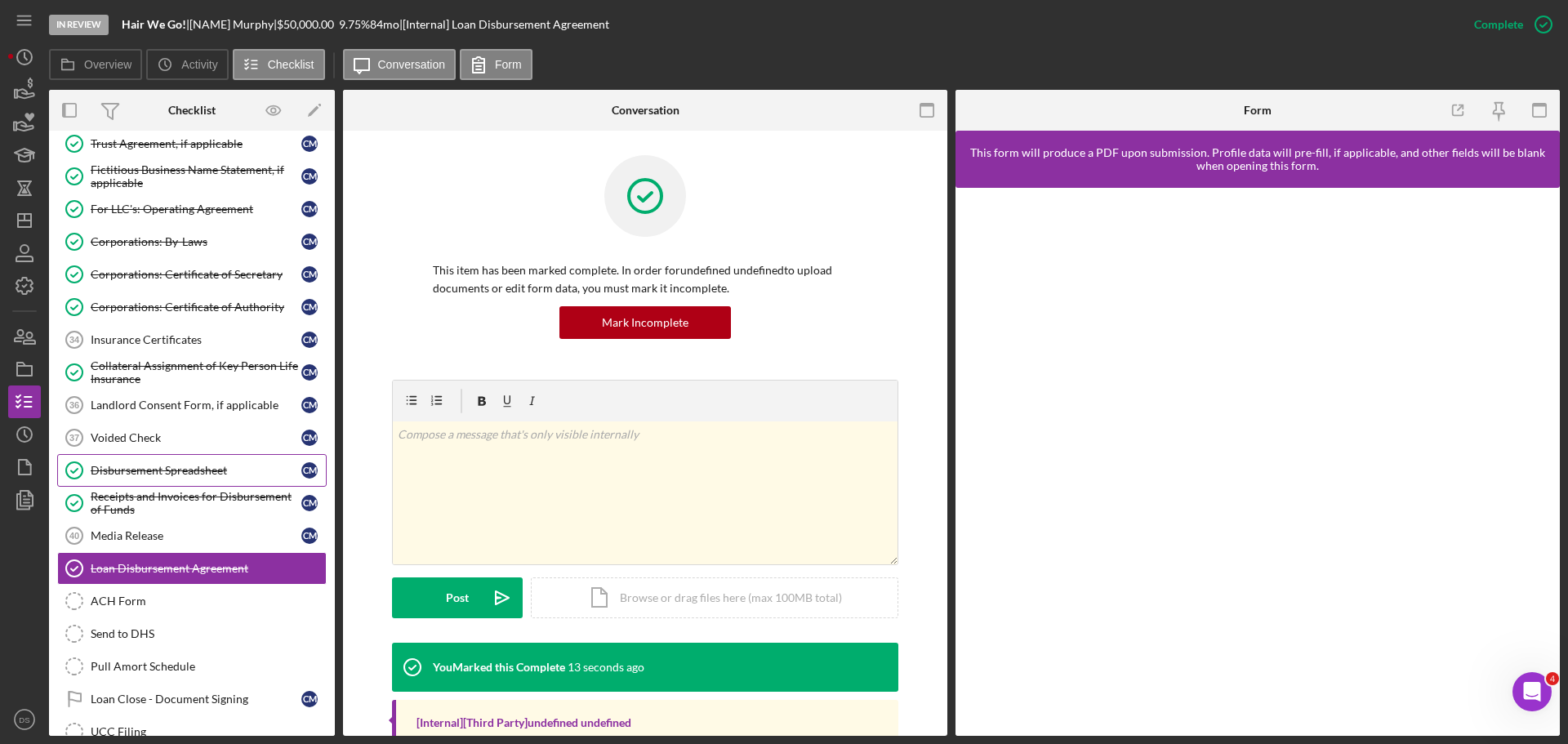 scroll, scrollTop: 1199, scrollLeft: 0, axis: vertical 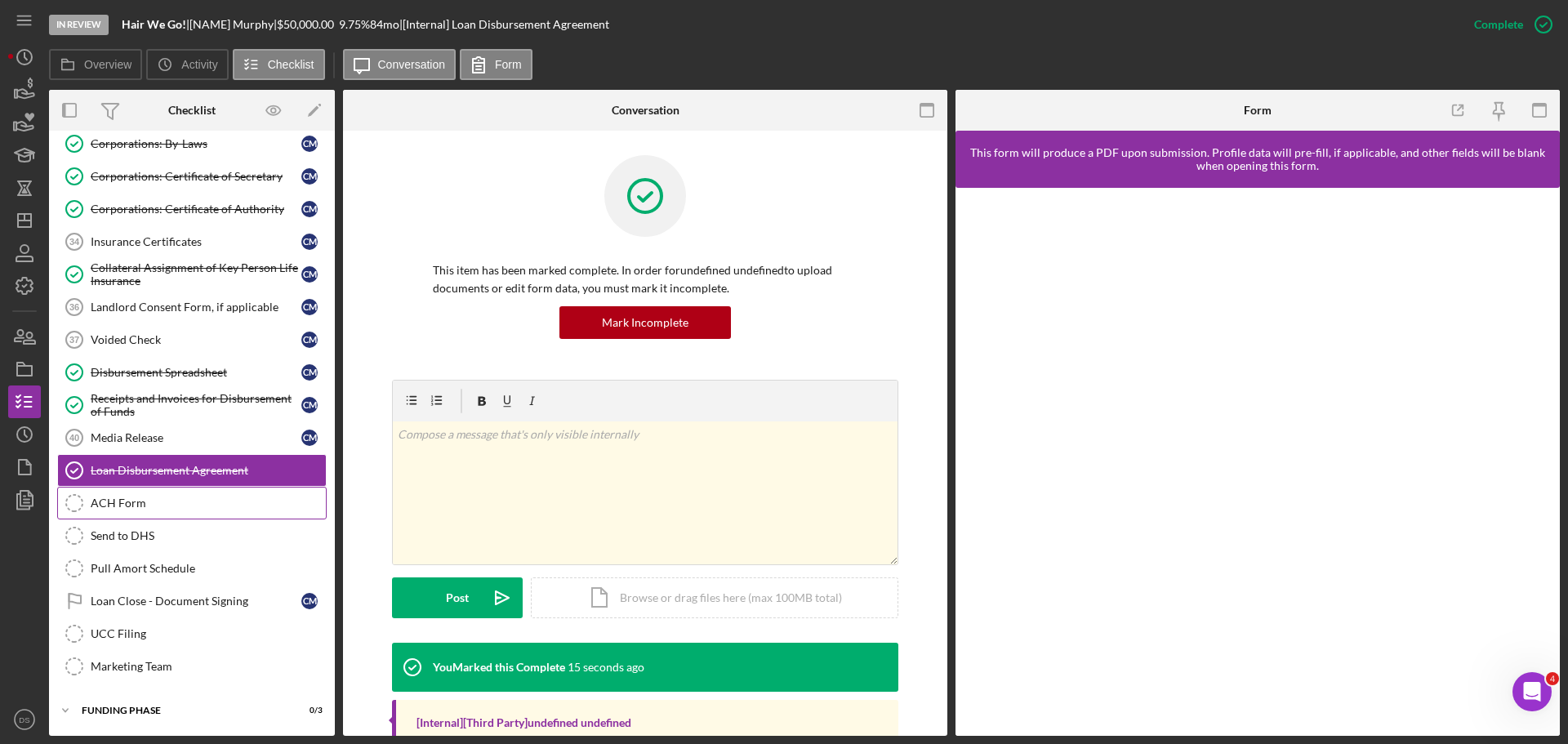 click on "ACH Form" at bounding box center [208, 503] 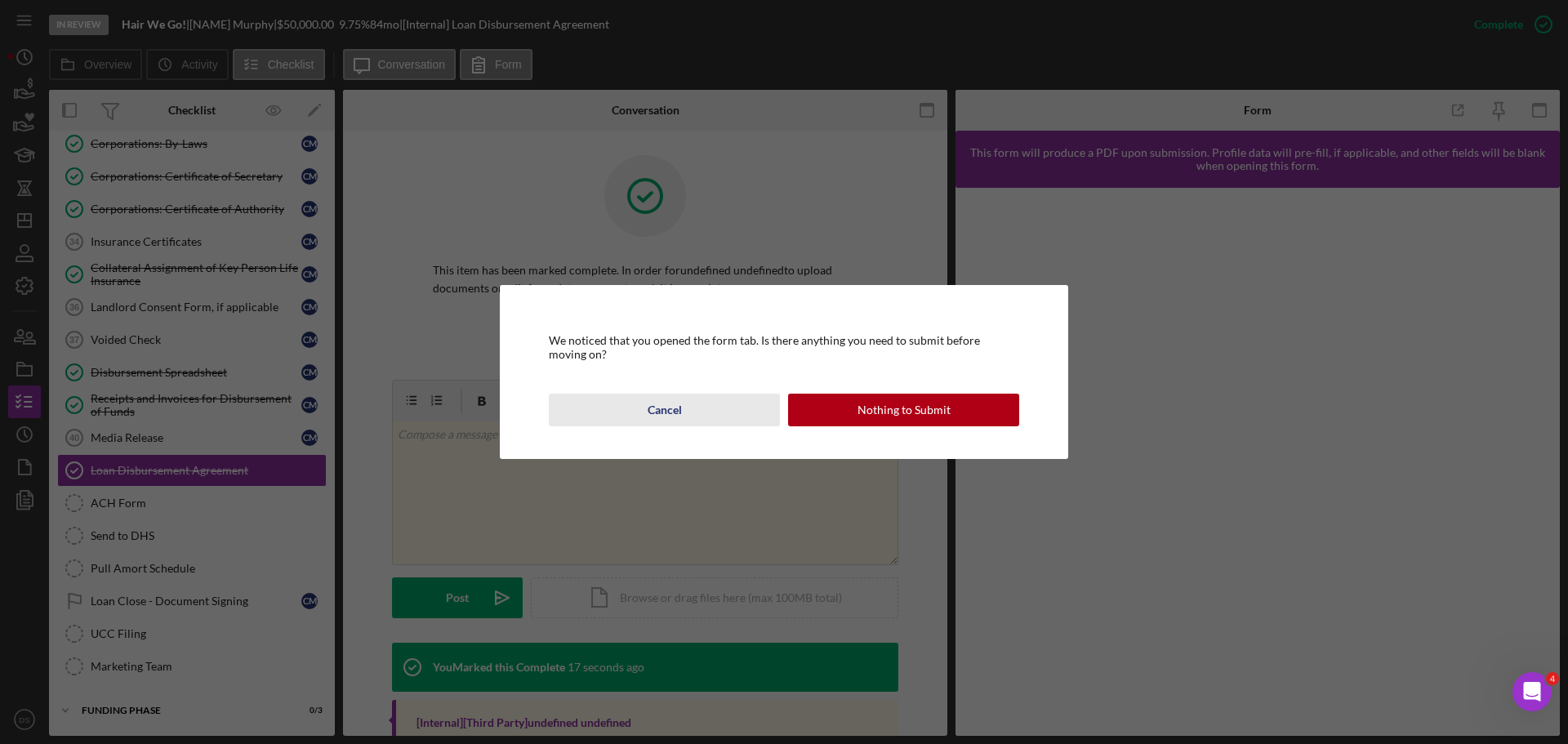 click on "Cancel" at bounding box center [665, 410] 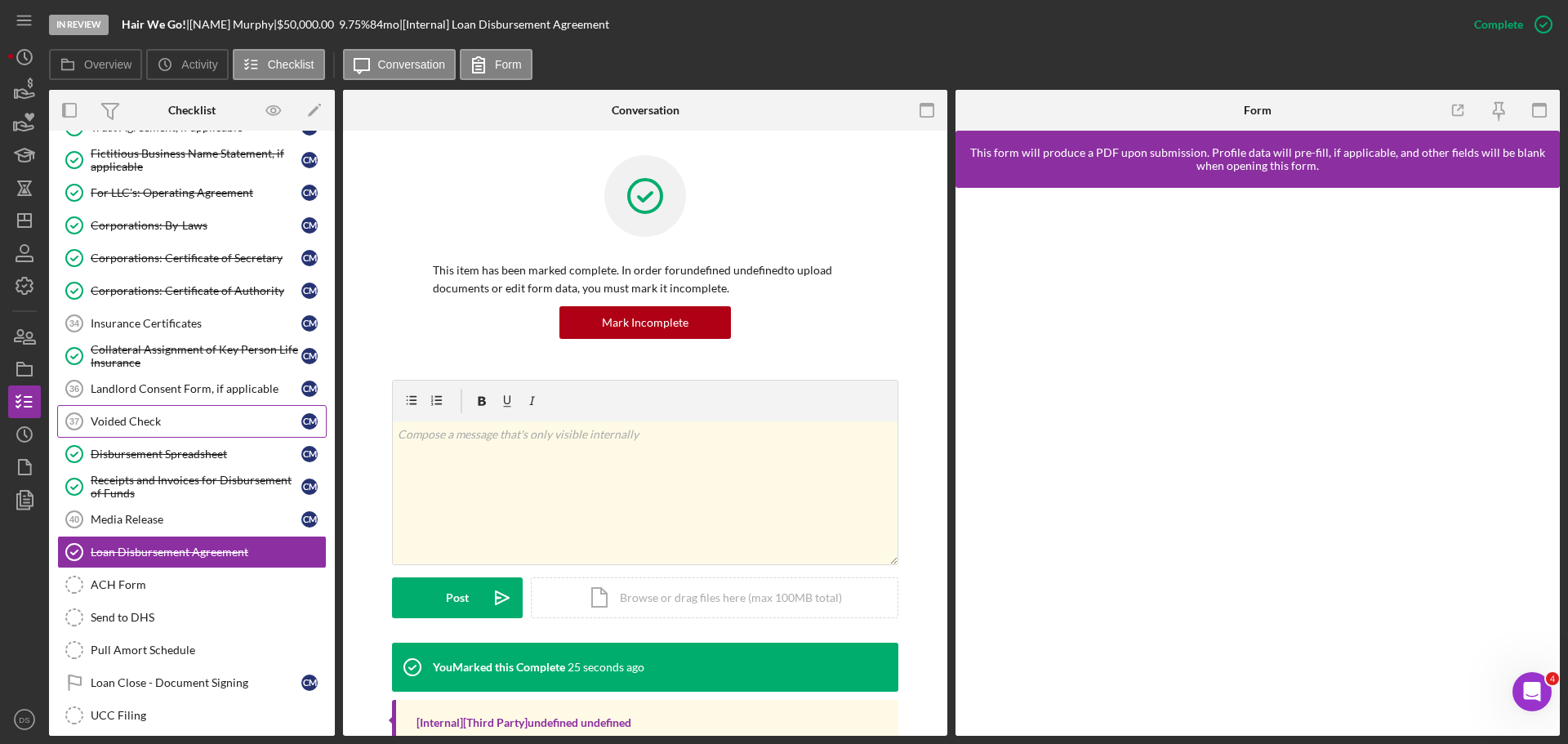 scroll, scrollTop: 1199, scrollLeft: 0, axis: vertical 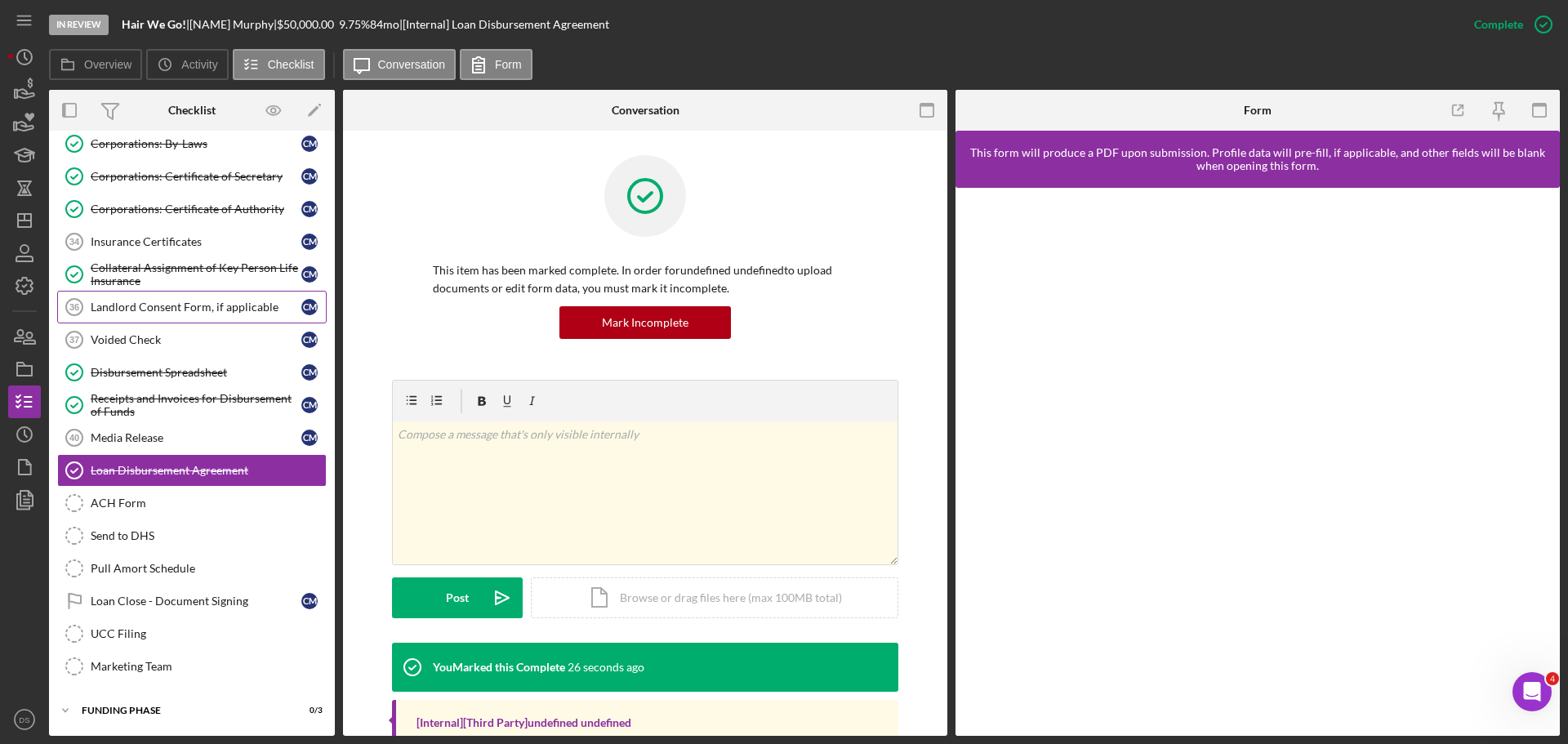 click on "Landlord Consent Form, if applicable" at bounding box center (196, 307) 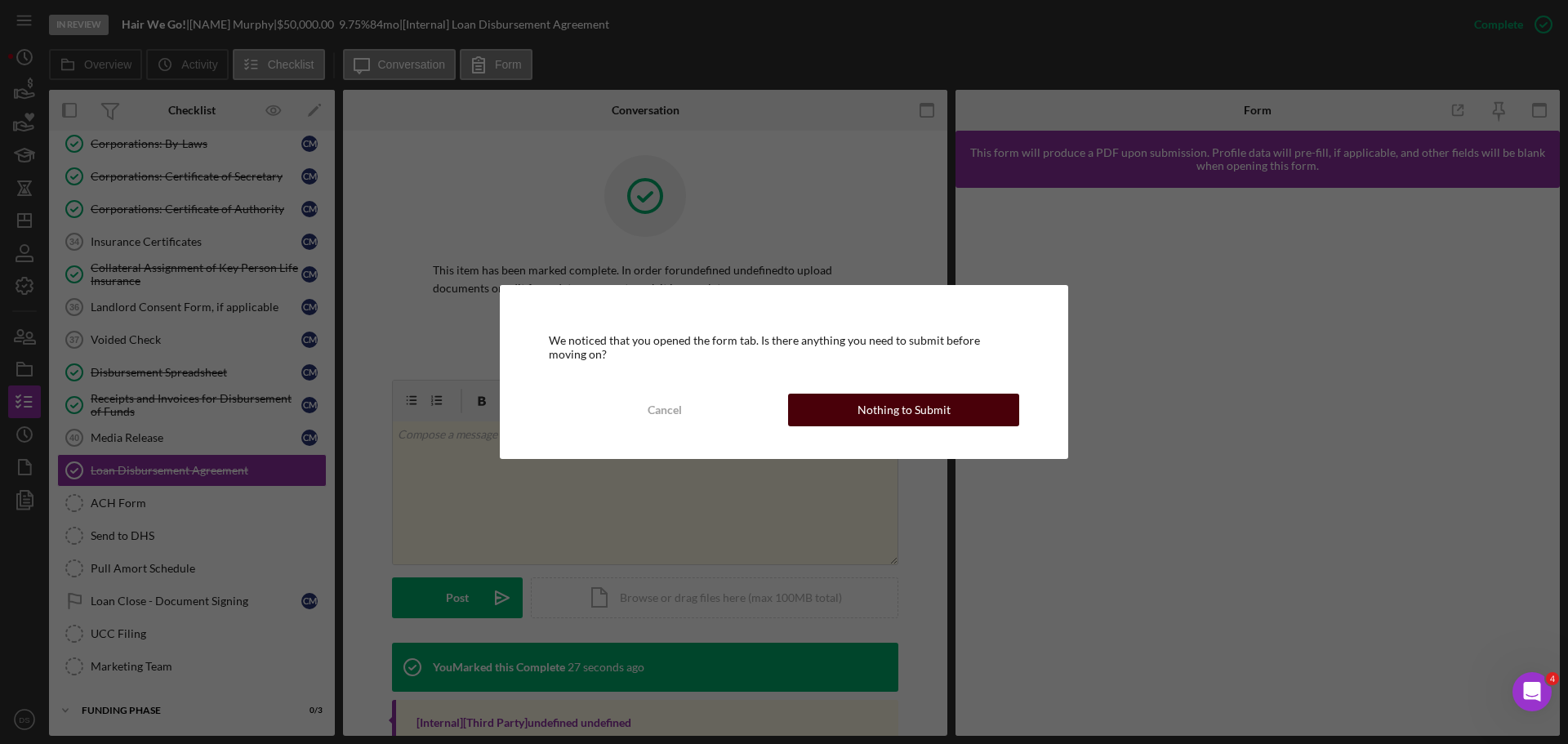 click on "Nothing to Submit" at bounding box center [904, 410] 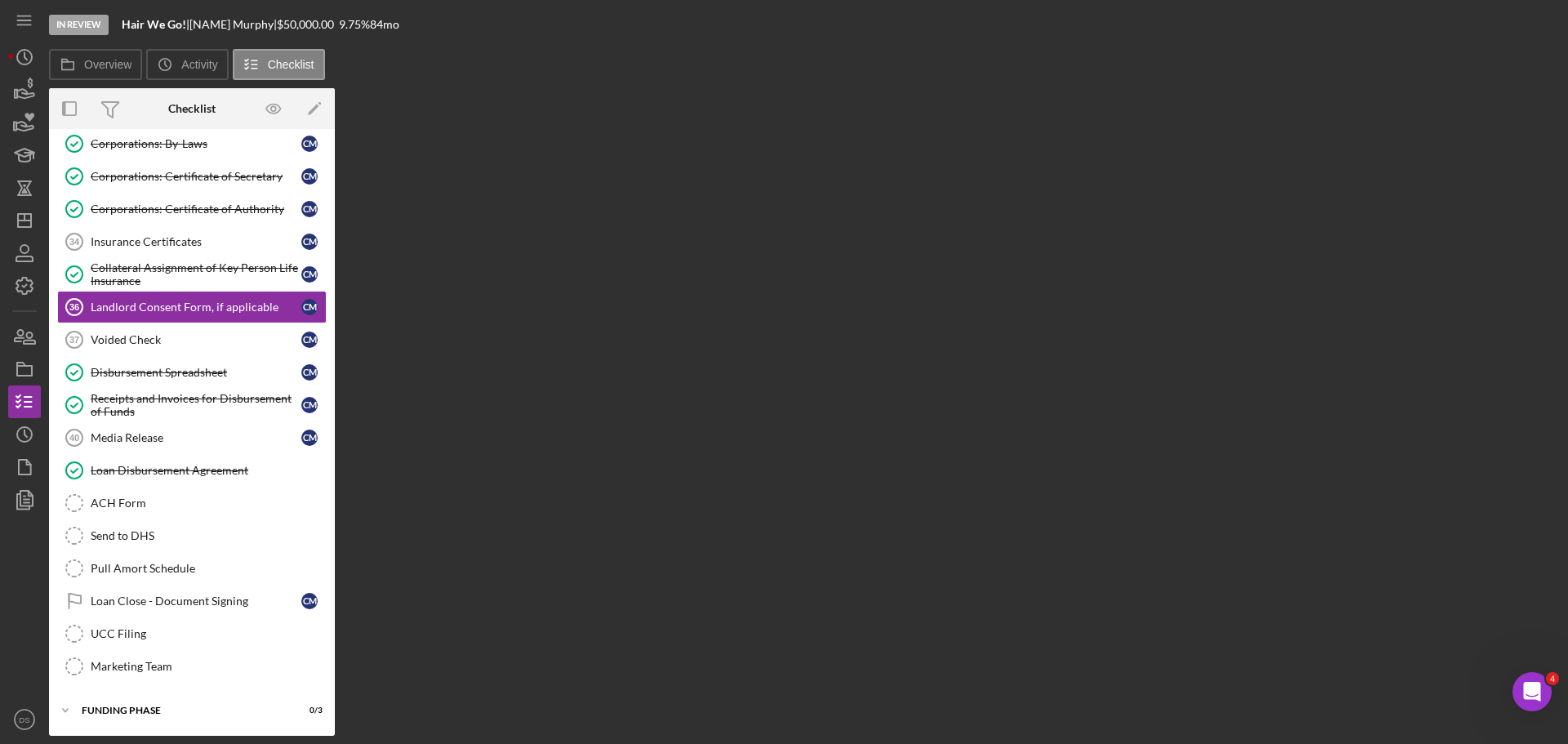scroll, scrollTop: 1199, scrollLeft: 0, axis: vertical 